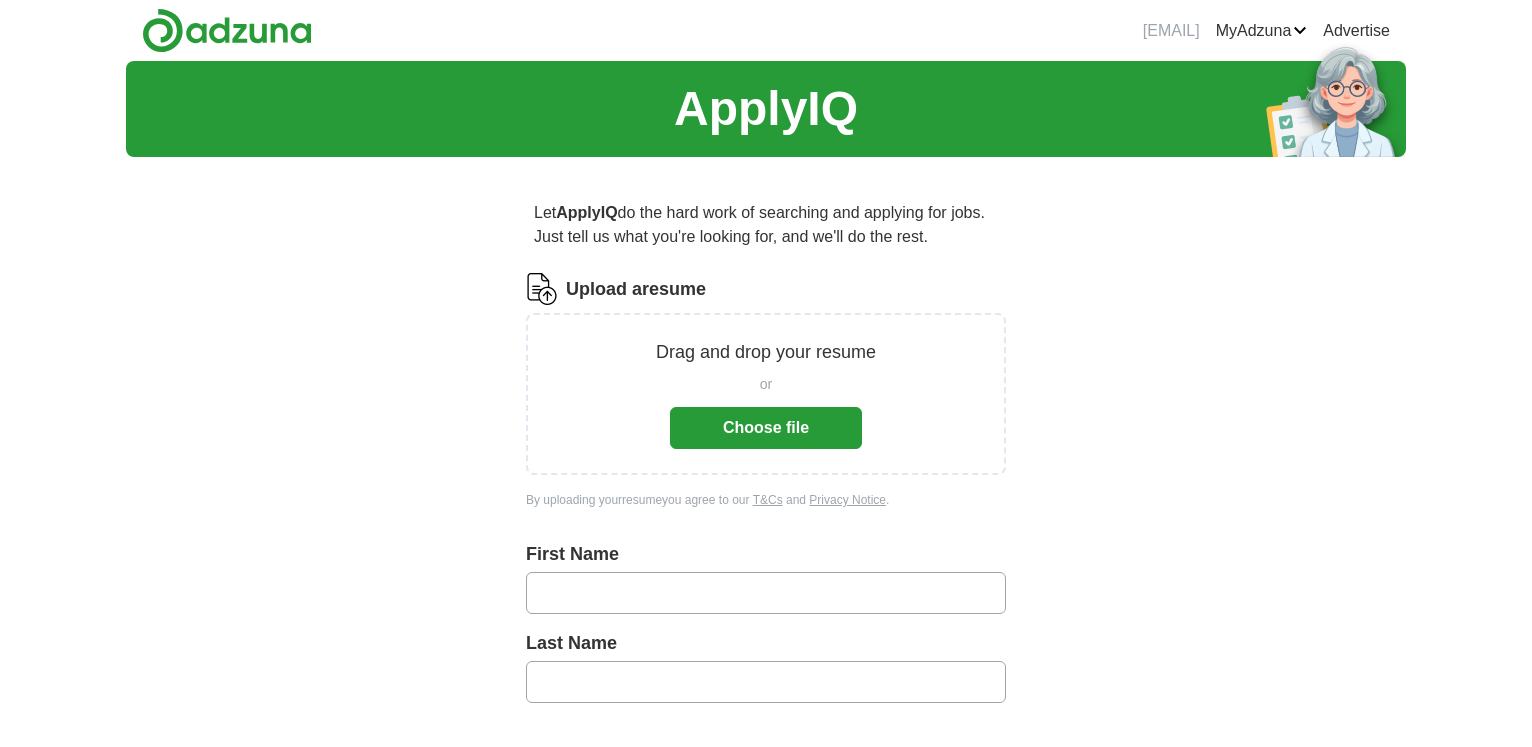 scroll, scrollTop: 0, scrollLeft: 0, axis: both 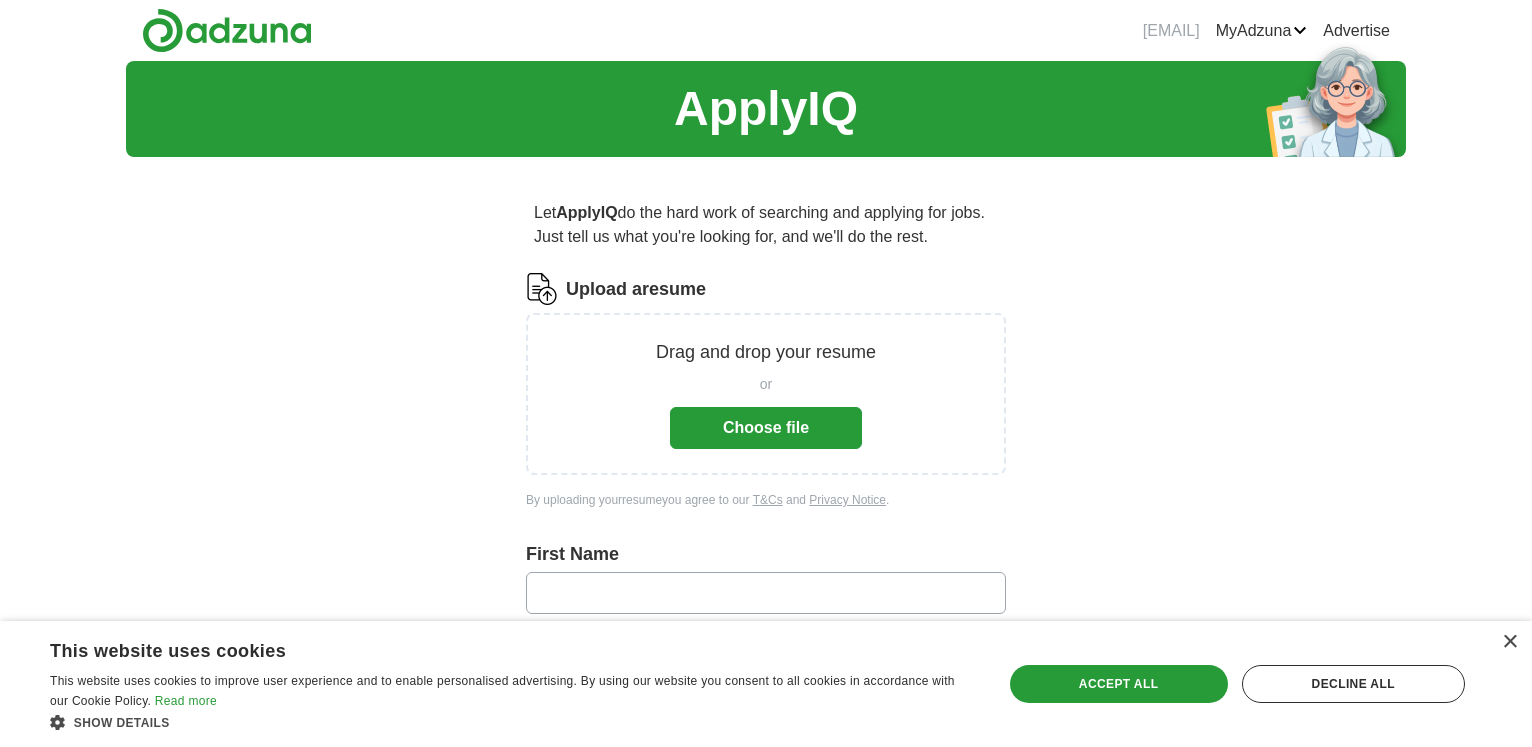 click on "First Name Last Name What job are you looking for? Enter or select a minimum of 3 job titles (4-8 recommended) Where do you want to work? 25 mile radius Advanced Start applying for jobs By registering, you consent to us applying to suitable jobs for you" at bounding box center [766, 674] 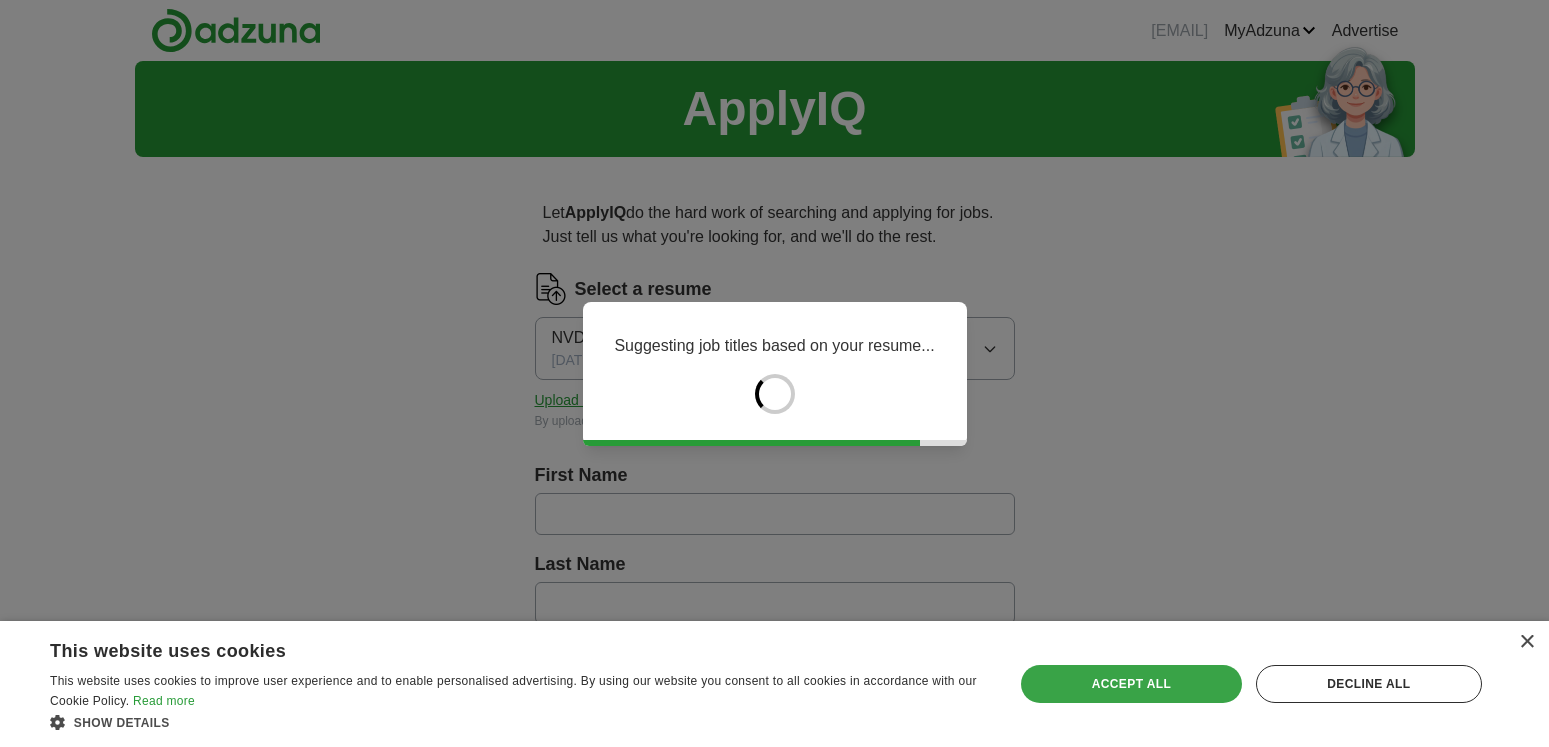 click on "Accept all" at bounding box center (1131, 684) 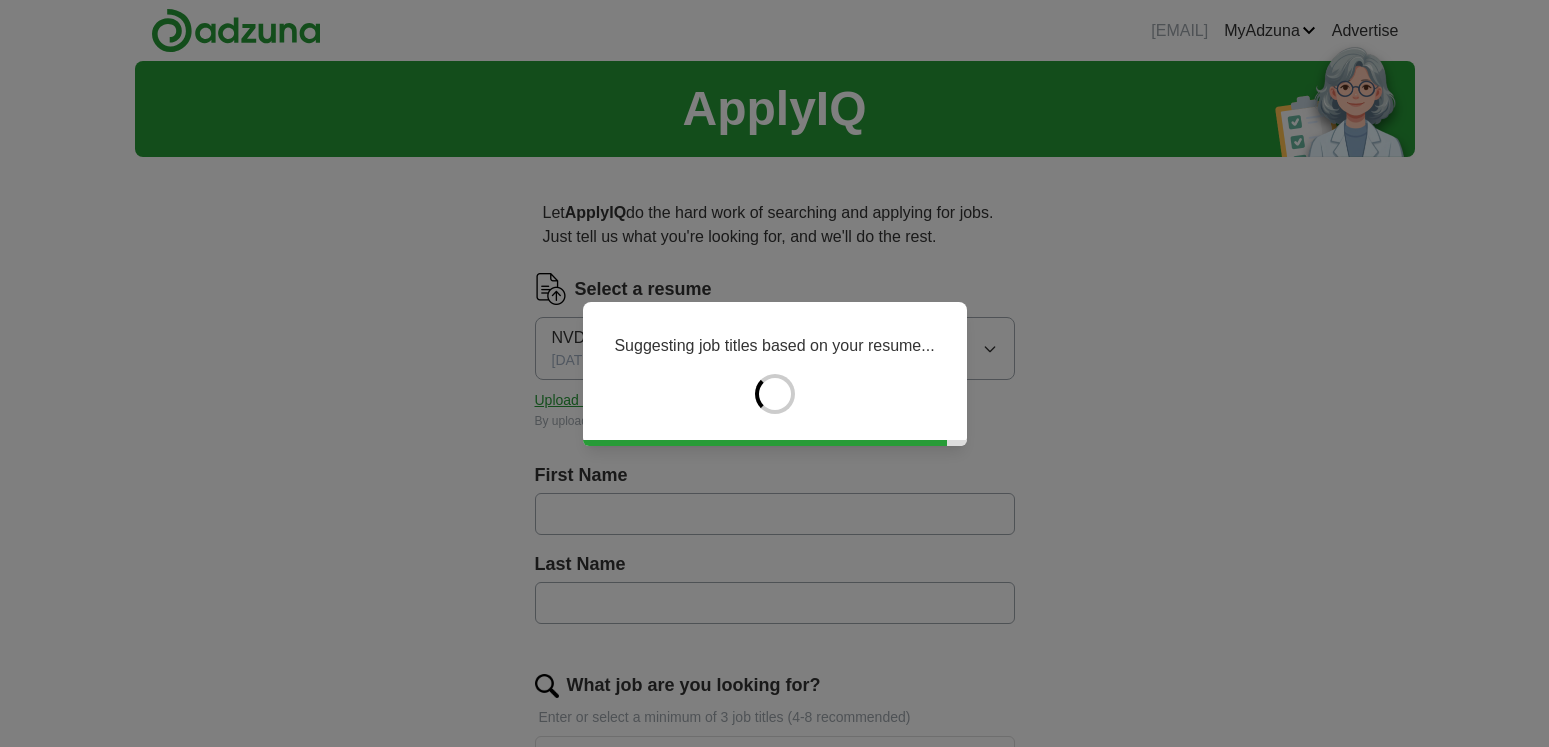 type on "******" 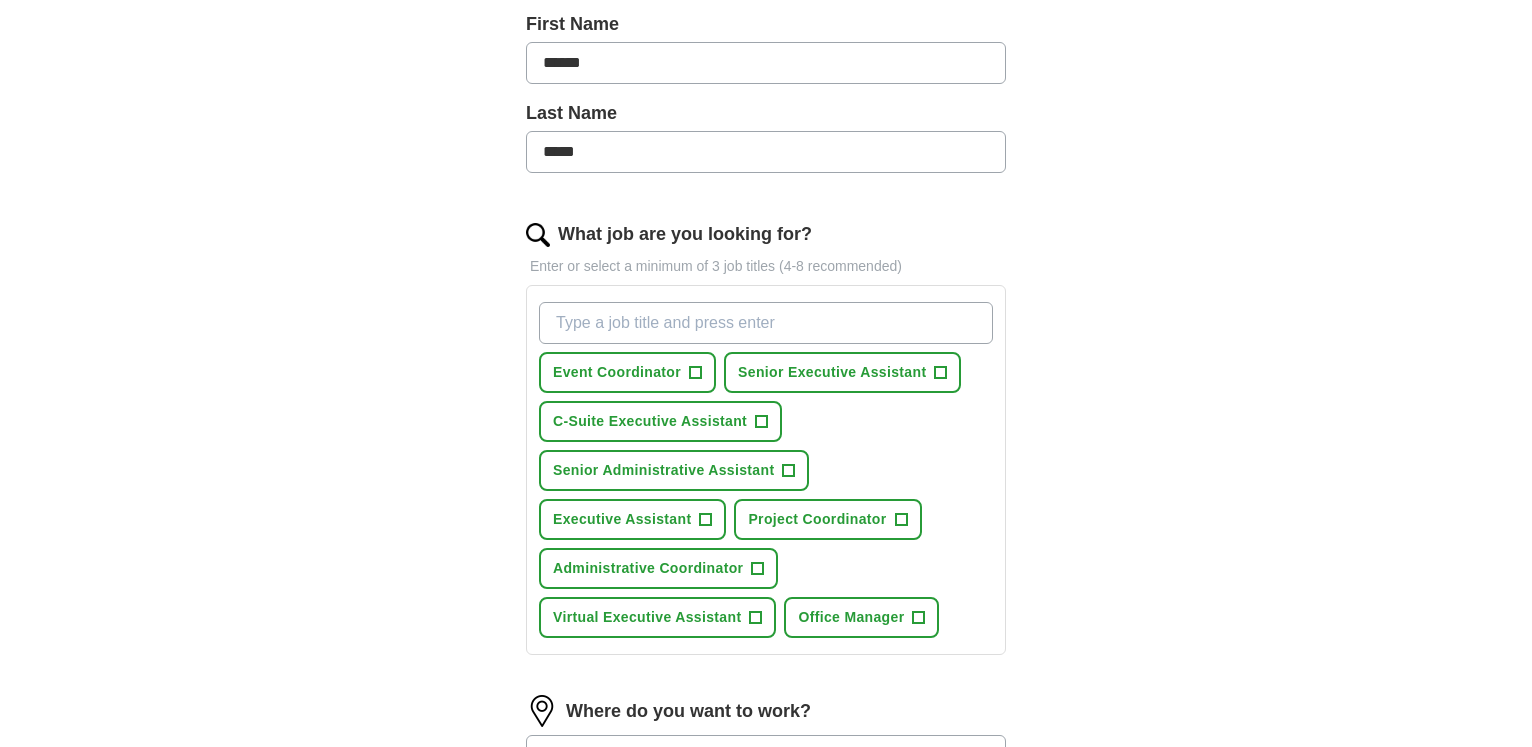 scroll, scrollTop: 476, scrollLeft: 0, axis: vertical 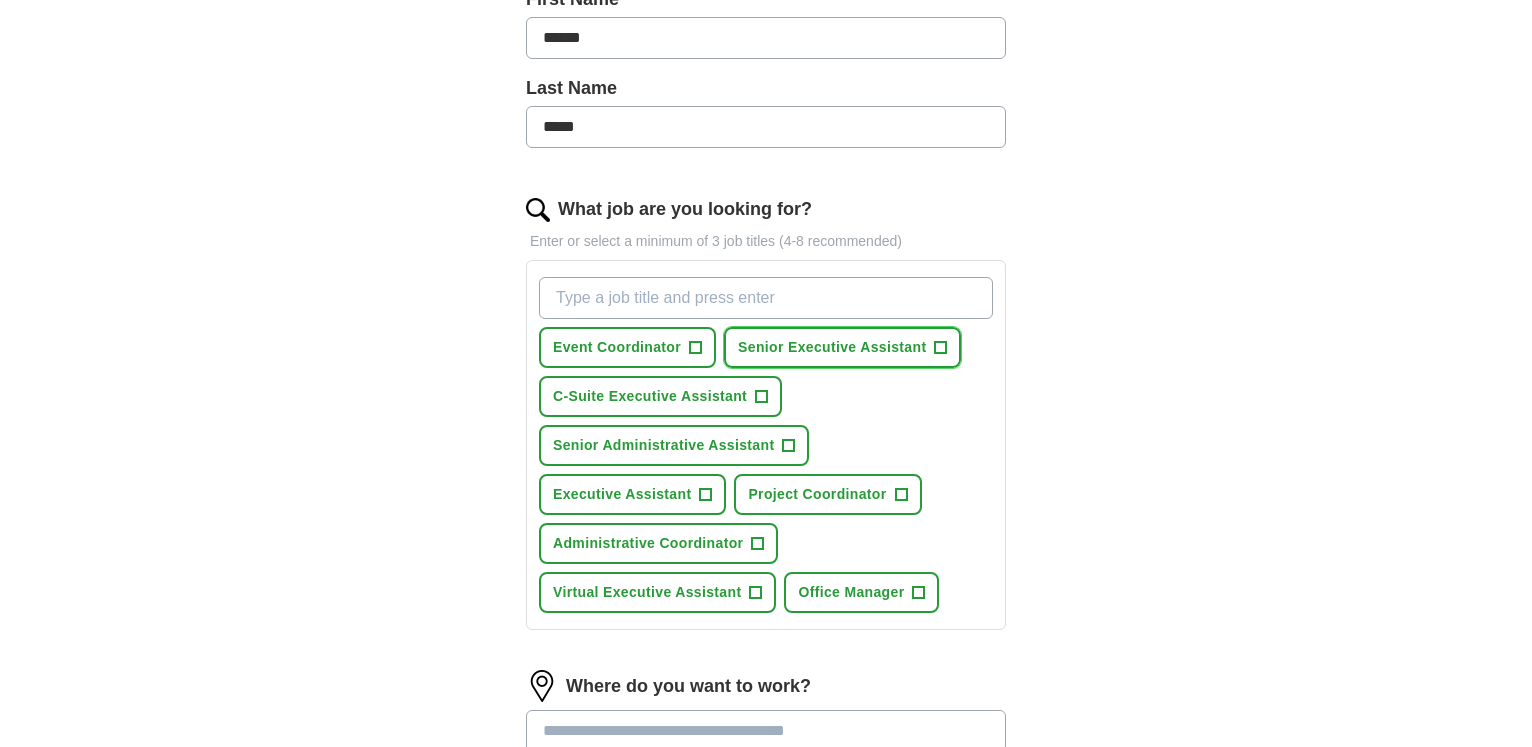 click on "Senior Executive Assistant +" at bounding box center [842, 347] 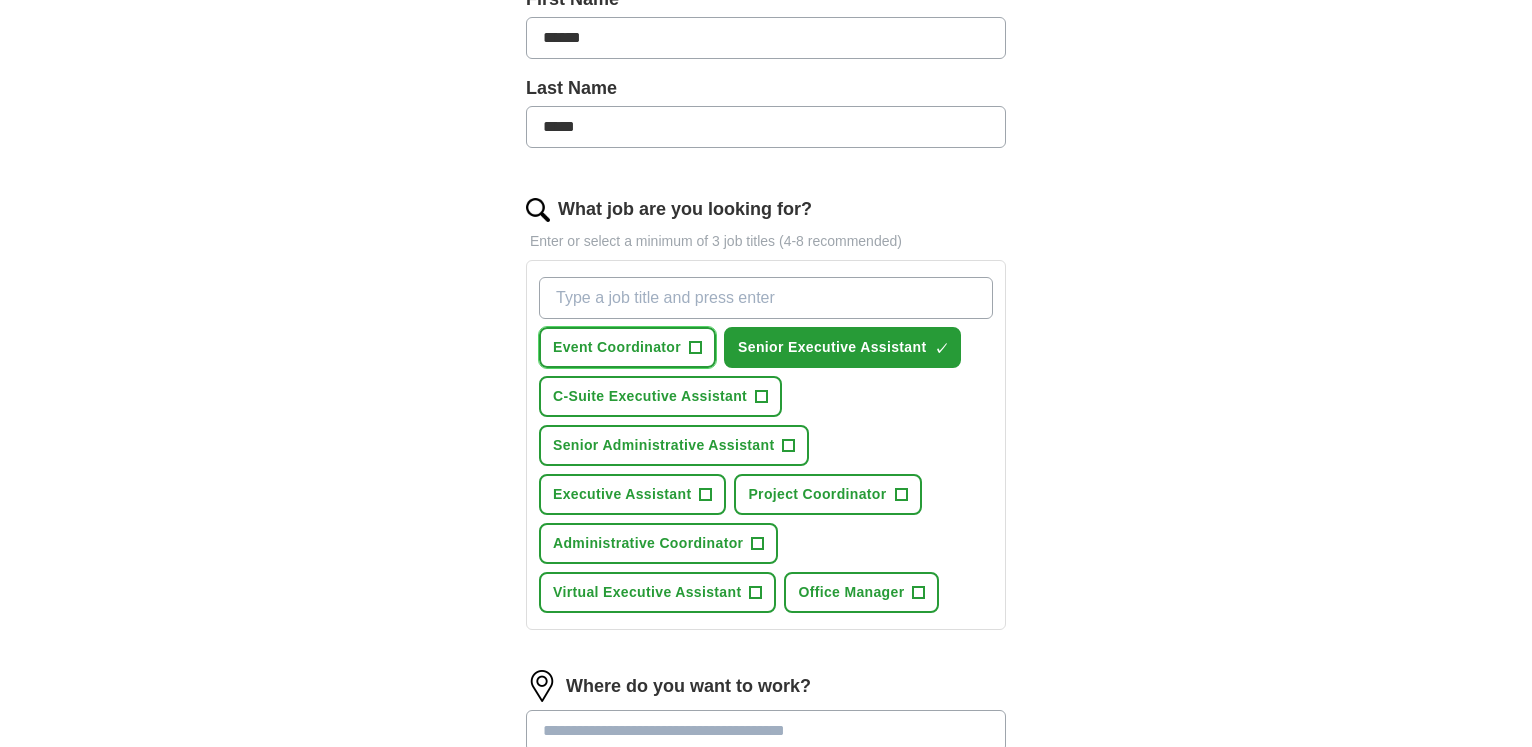 click on "+" at bounding box center [696, 348] 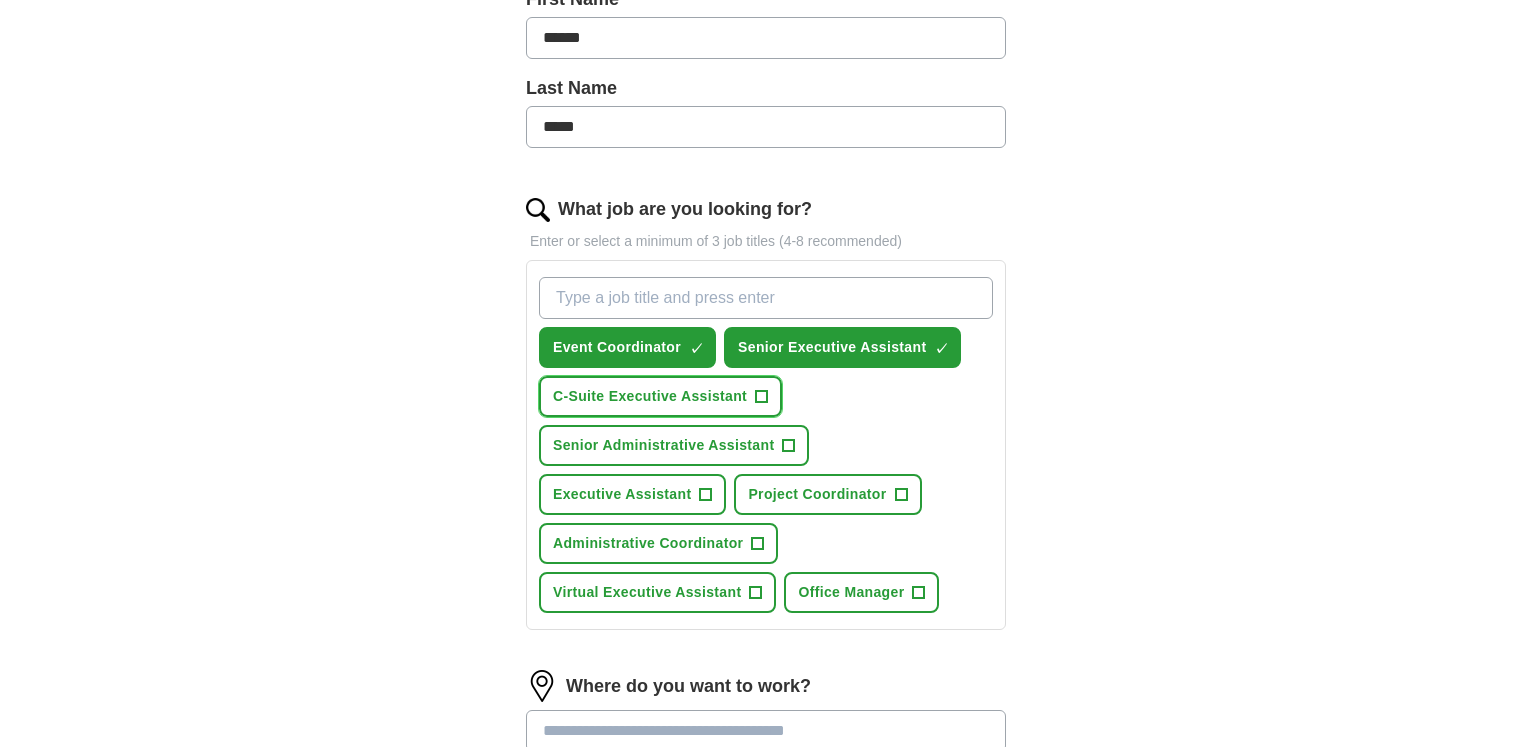 click on "+" at bounding box center [762, 397] 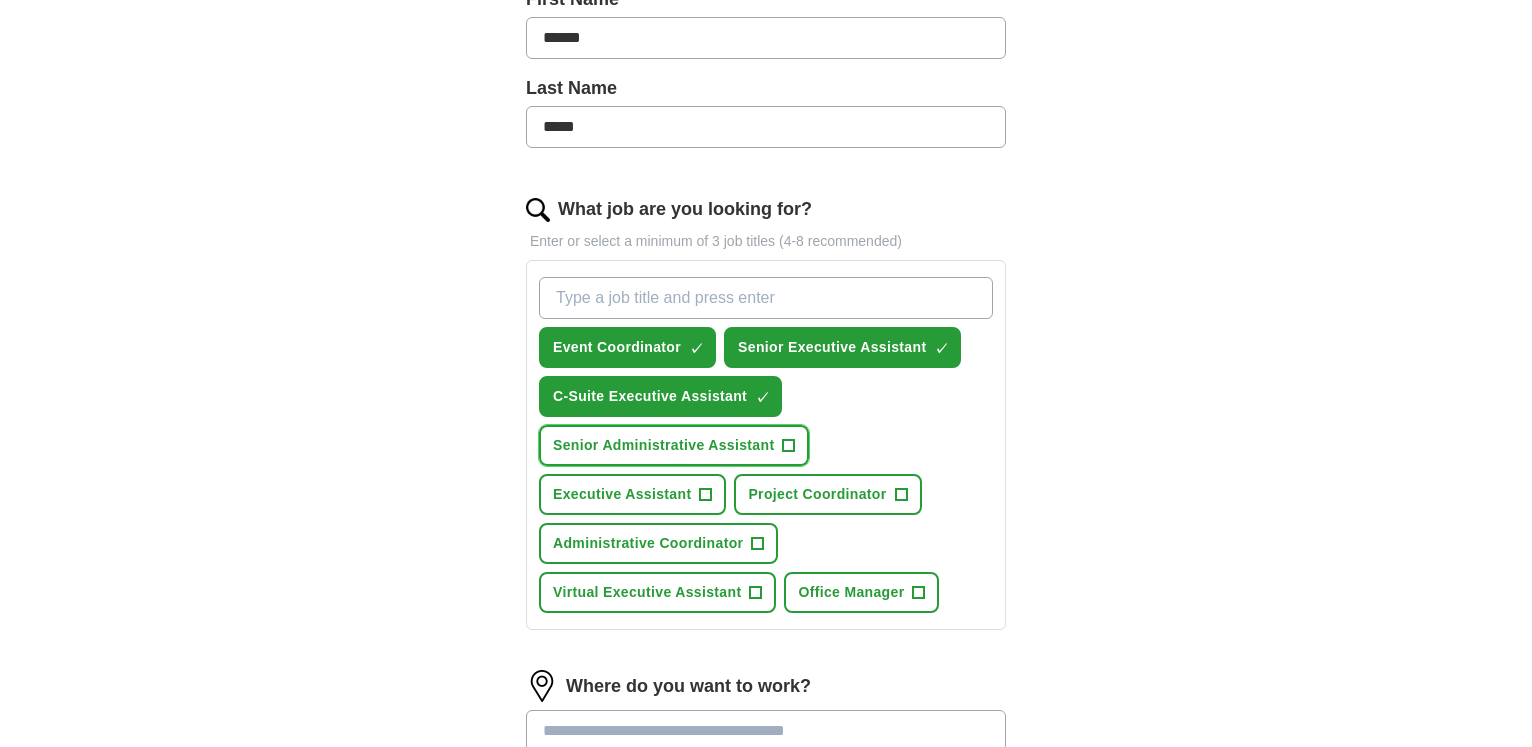 click on "+" at bounding box center [789, 446] 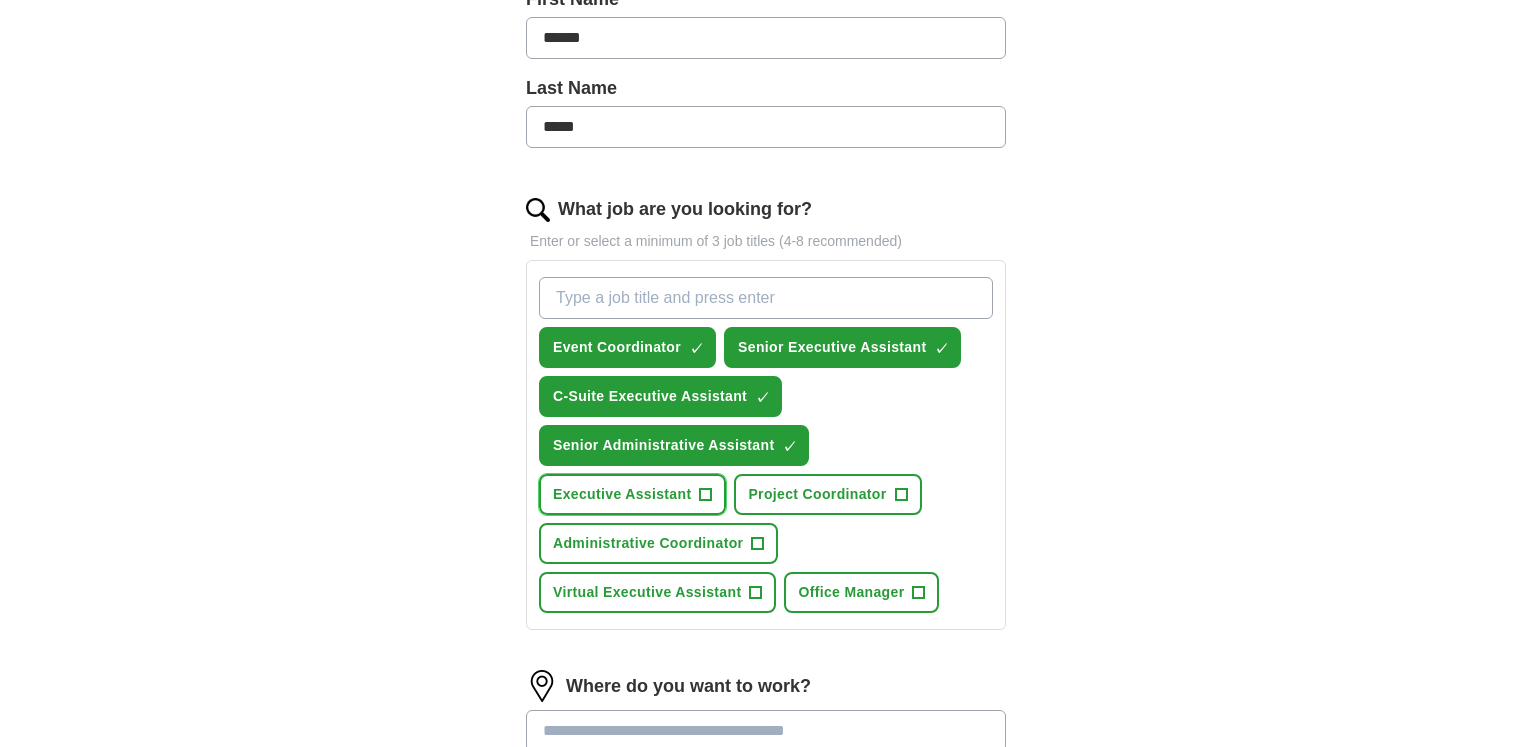 click on "Executive Assistant +" at bounding box center (632, 494) 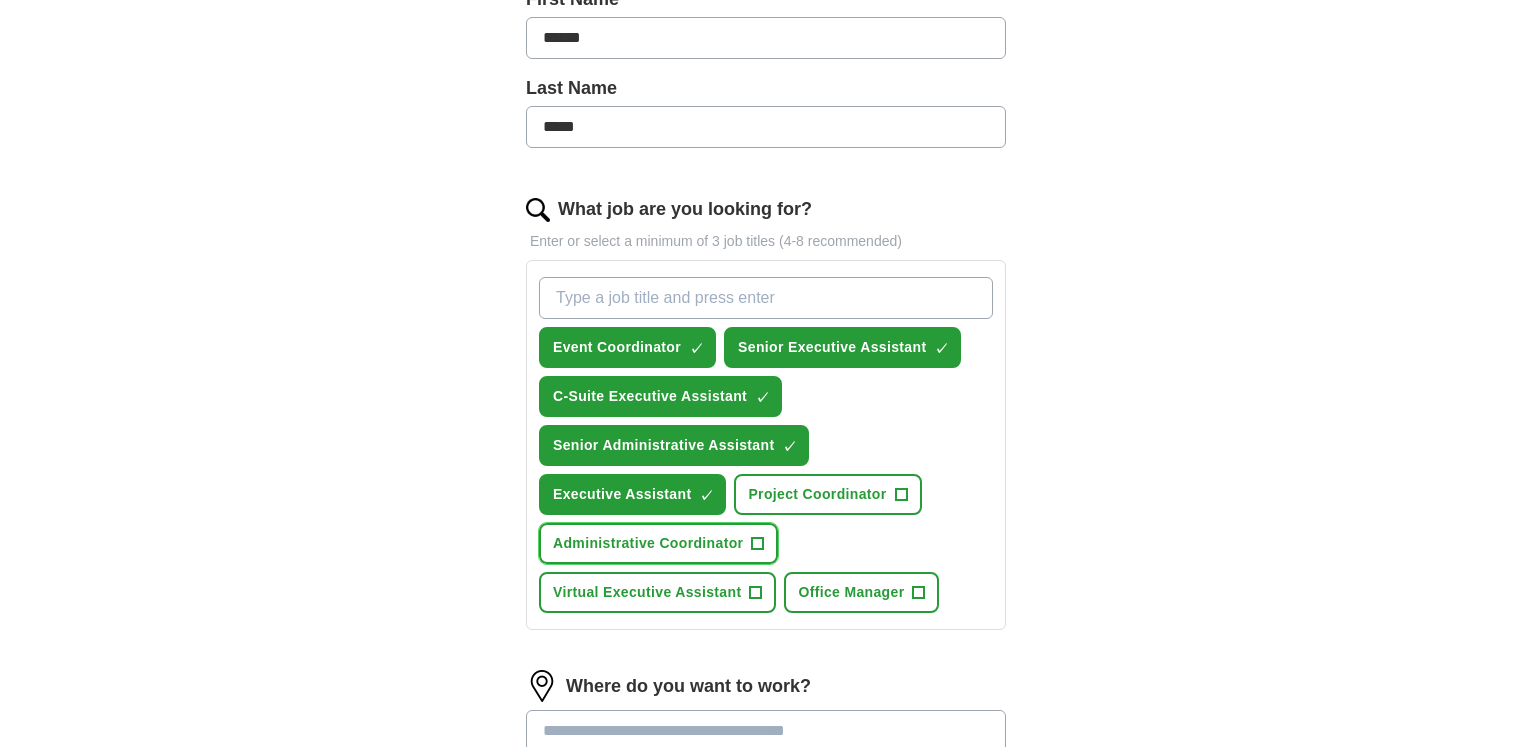 click on "Administrative Coordinator +" at bounding box center (658, 543) 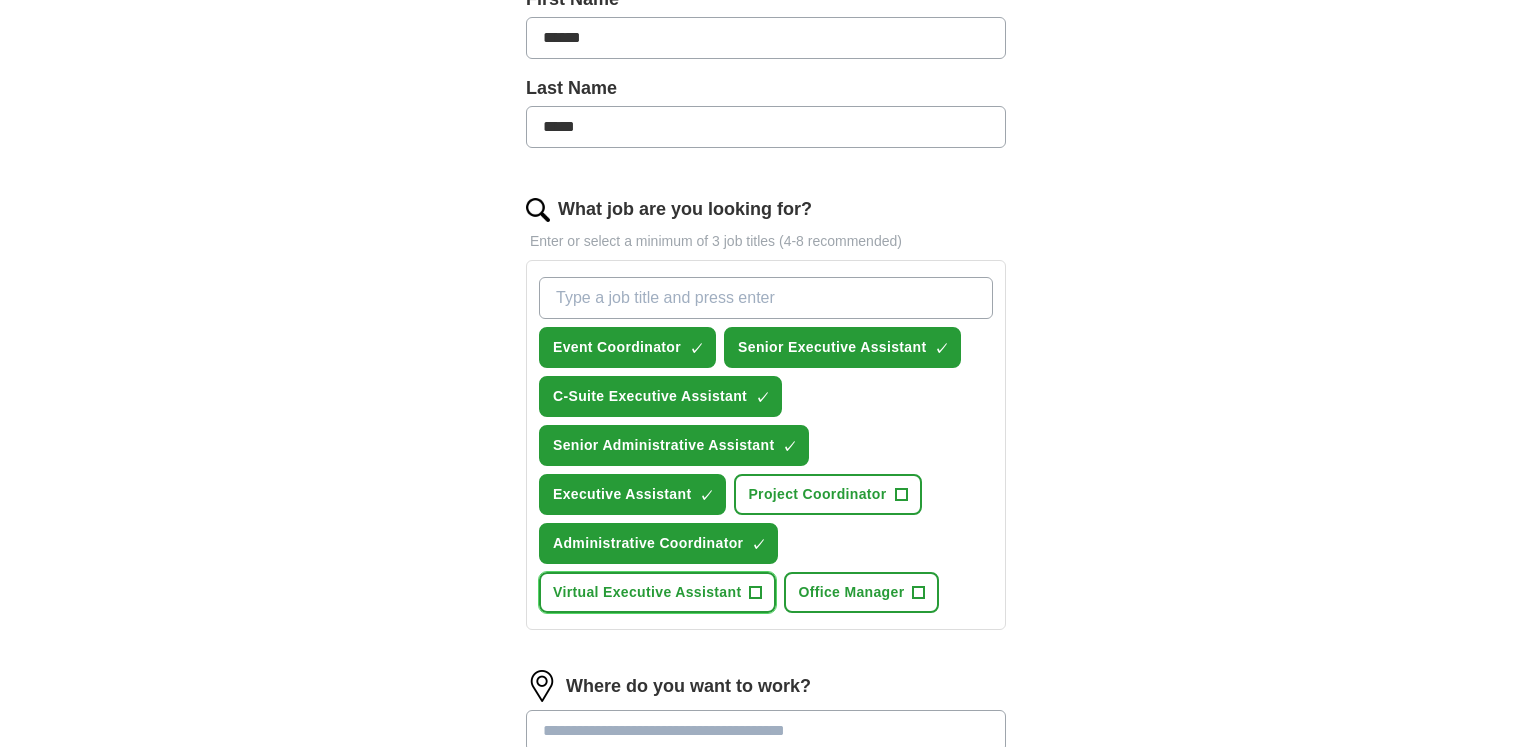 click on "Virtual Executive Assistant +" at bounding box center (657, 592) 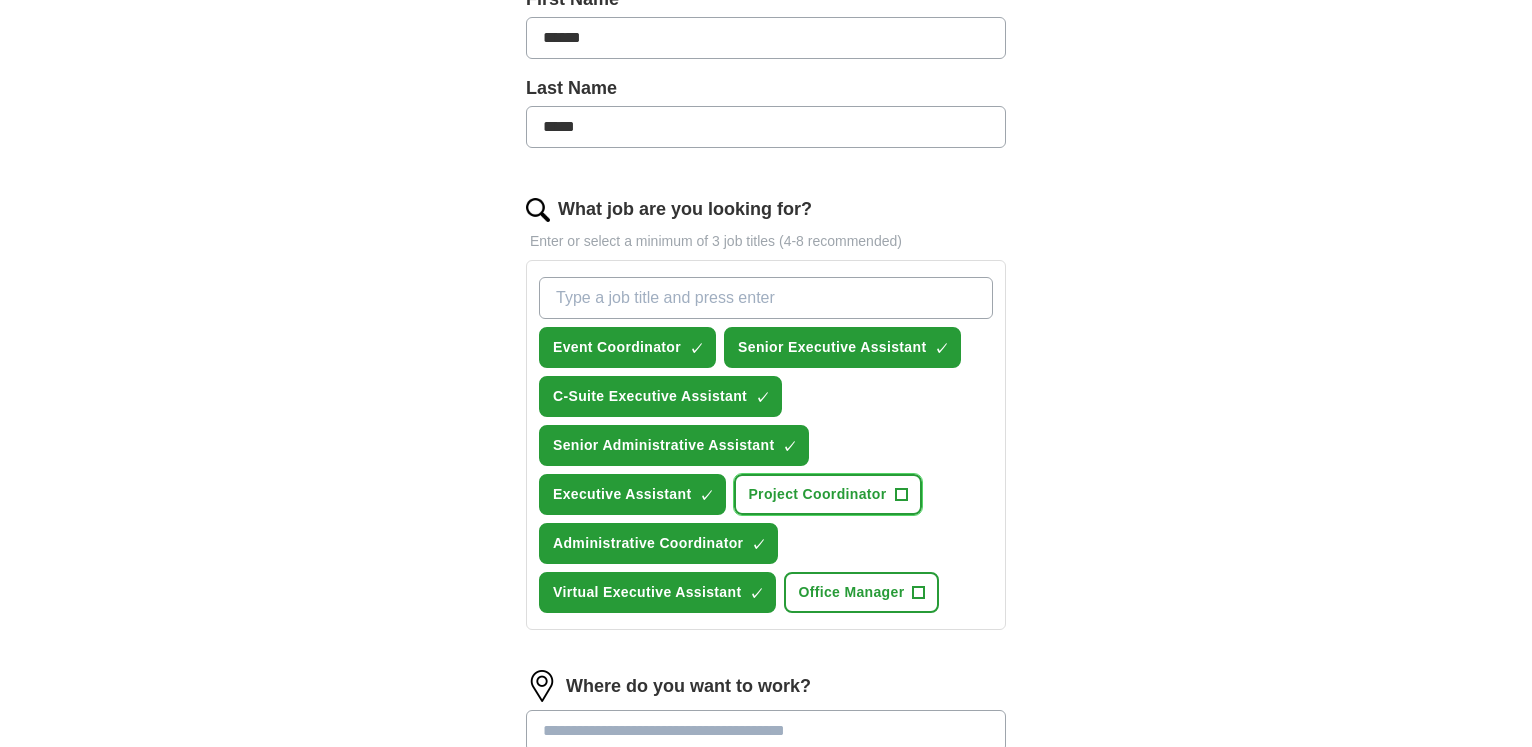 click on "Project Coordinator +" at bounding box center (827, 494) 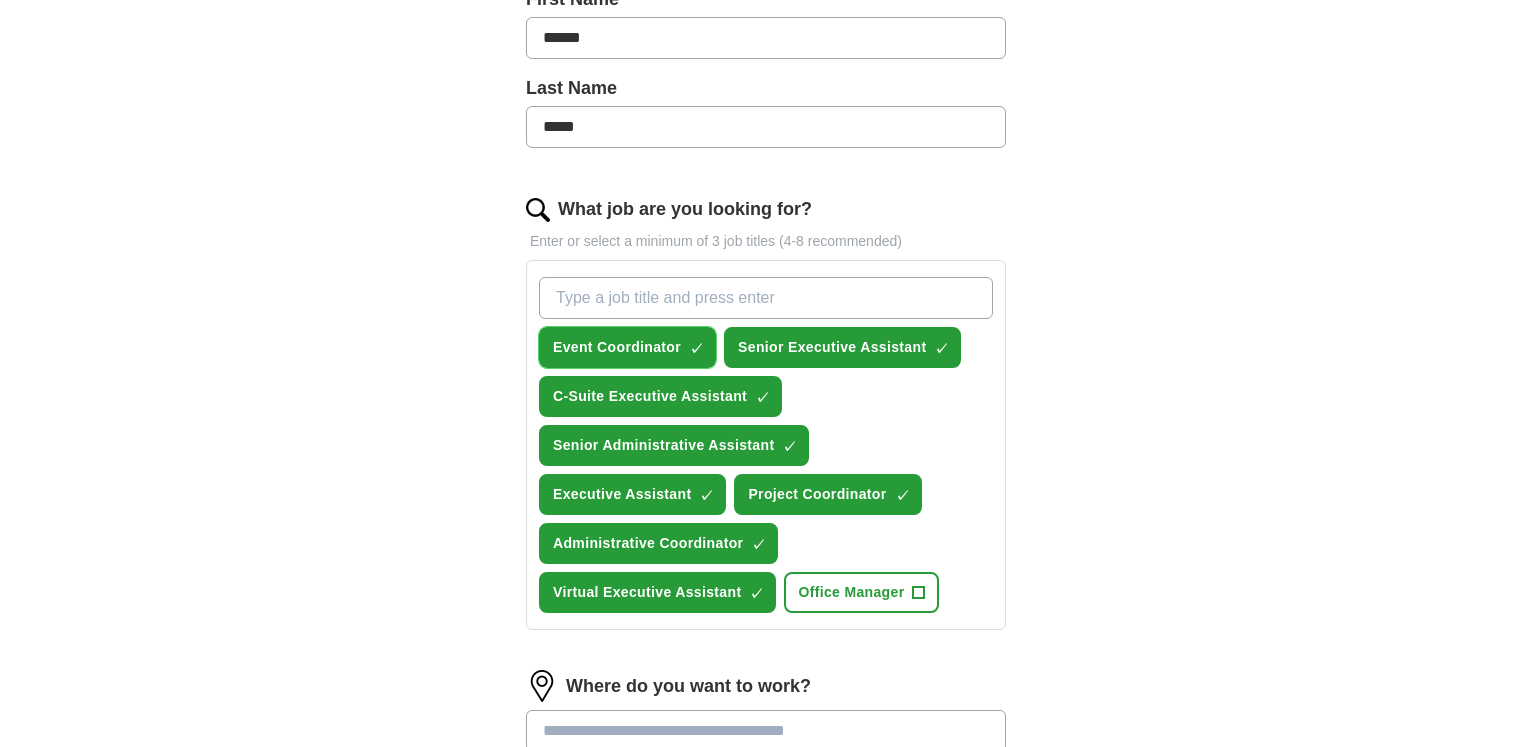 click on "Event Coordinator ✓ ×" at bounding box center [627, 347] 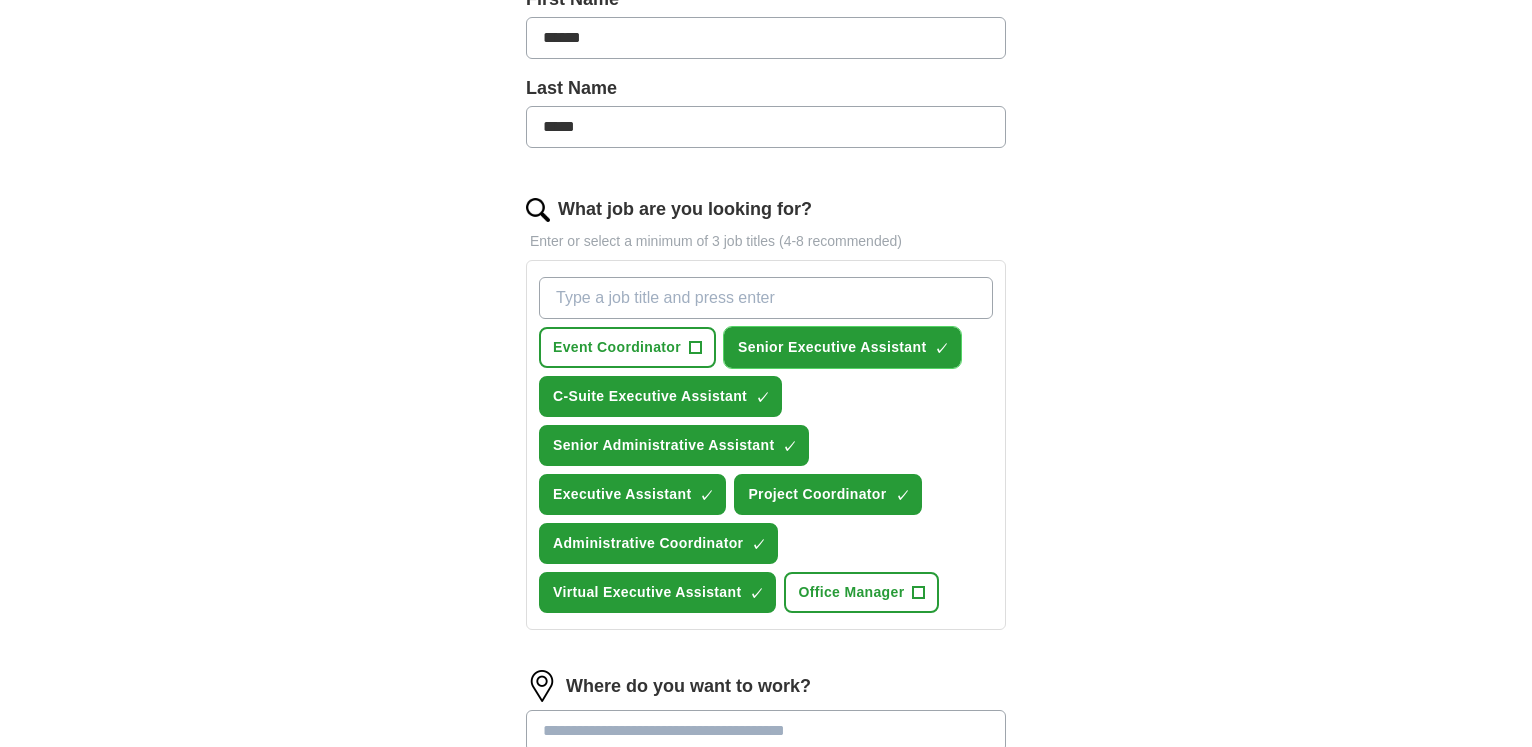 click on "×" at bounding box center [0, 0] 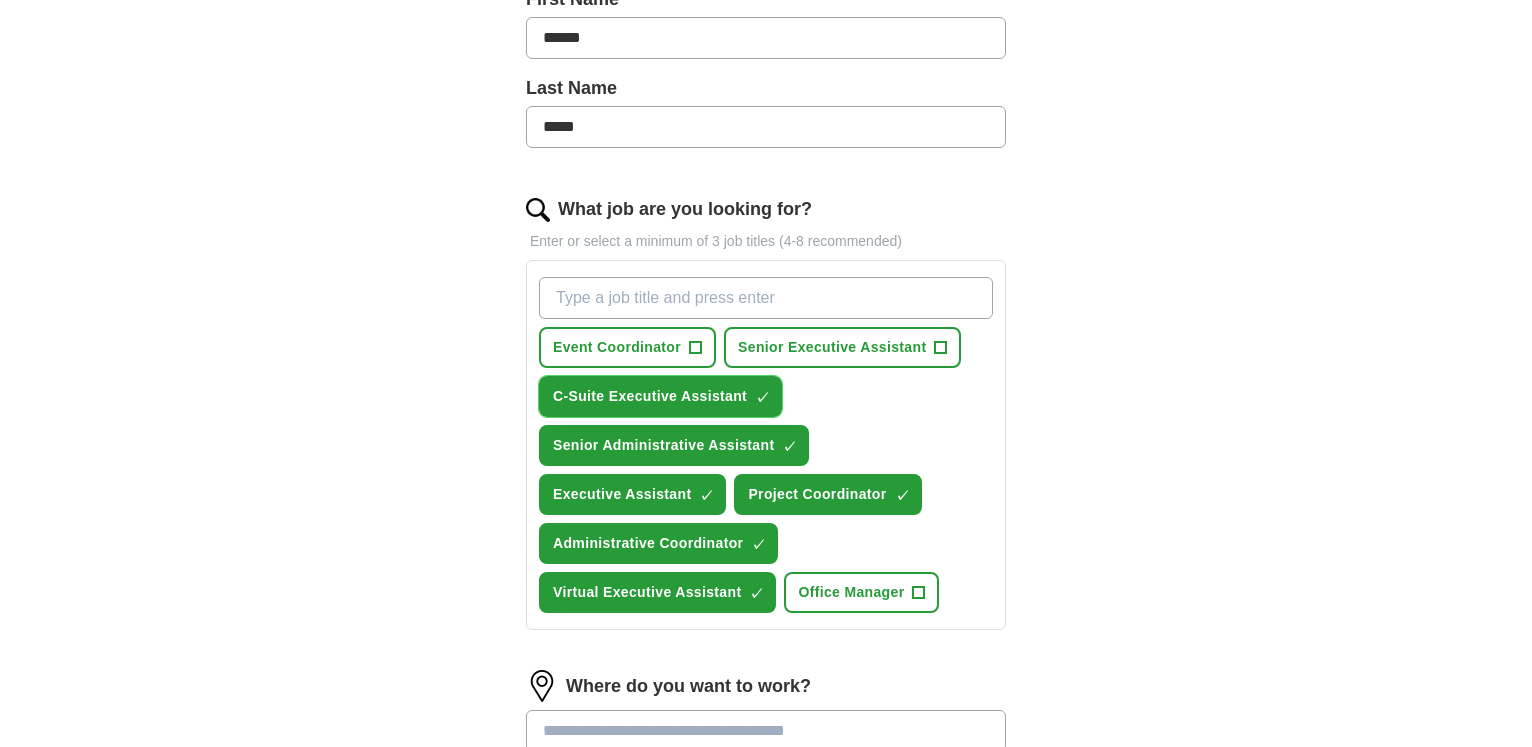 click on "×" at bounding box center (0, 0) 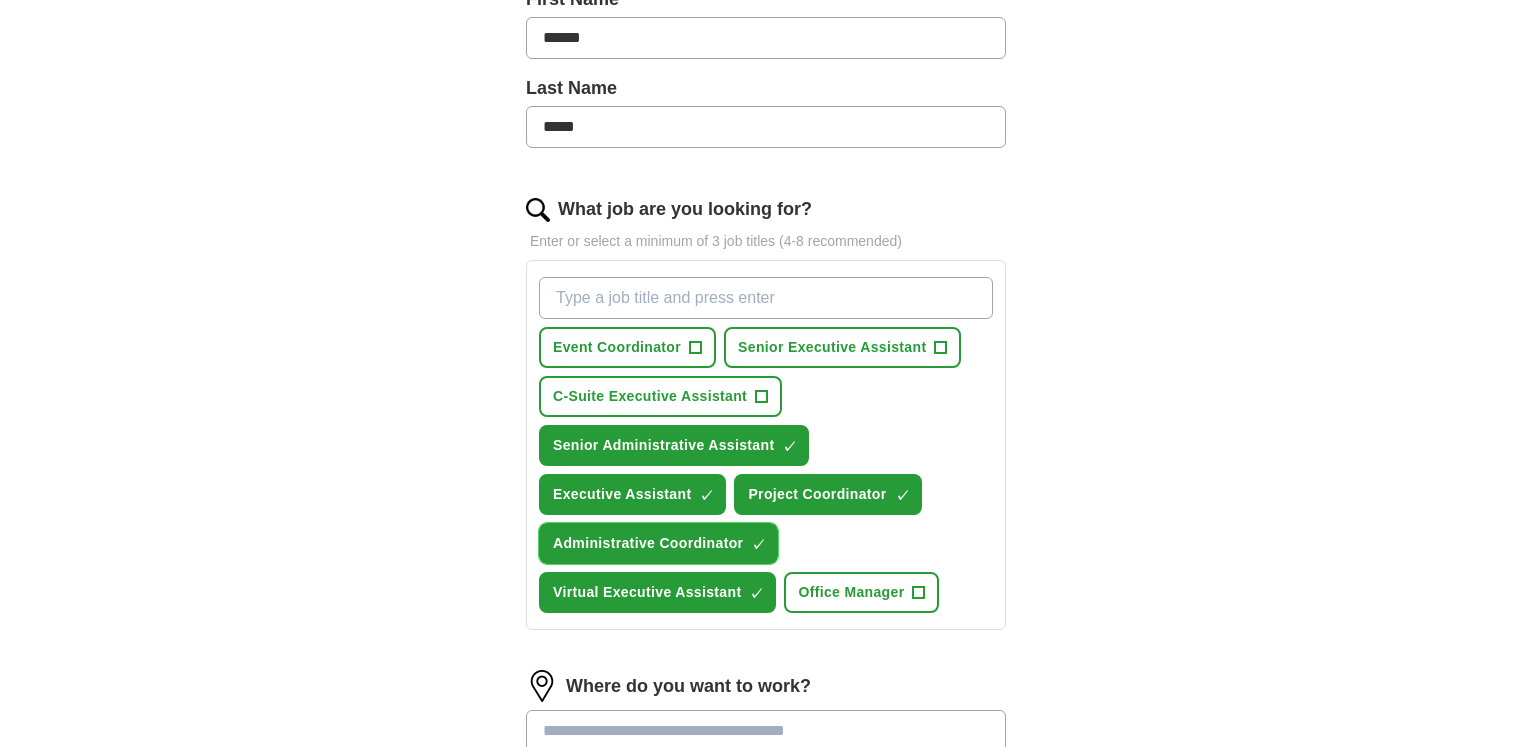 click on "×" at bounding box center (0, 0) 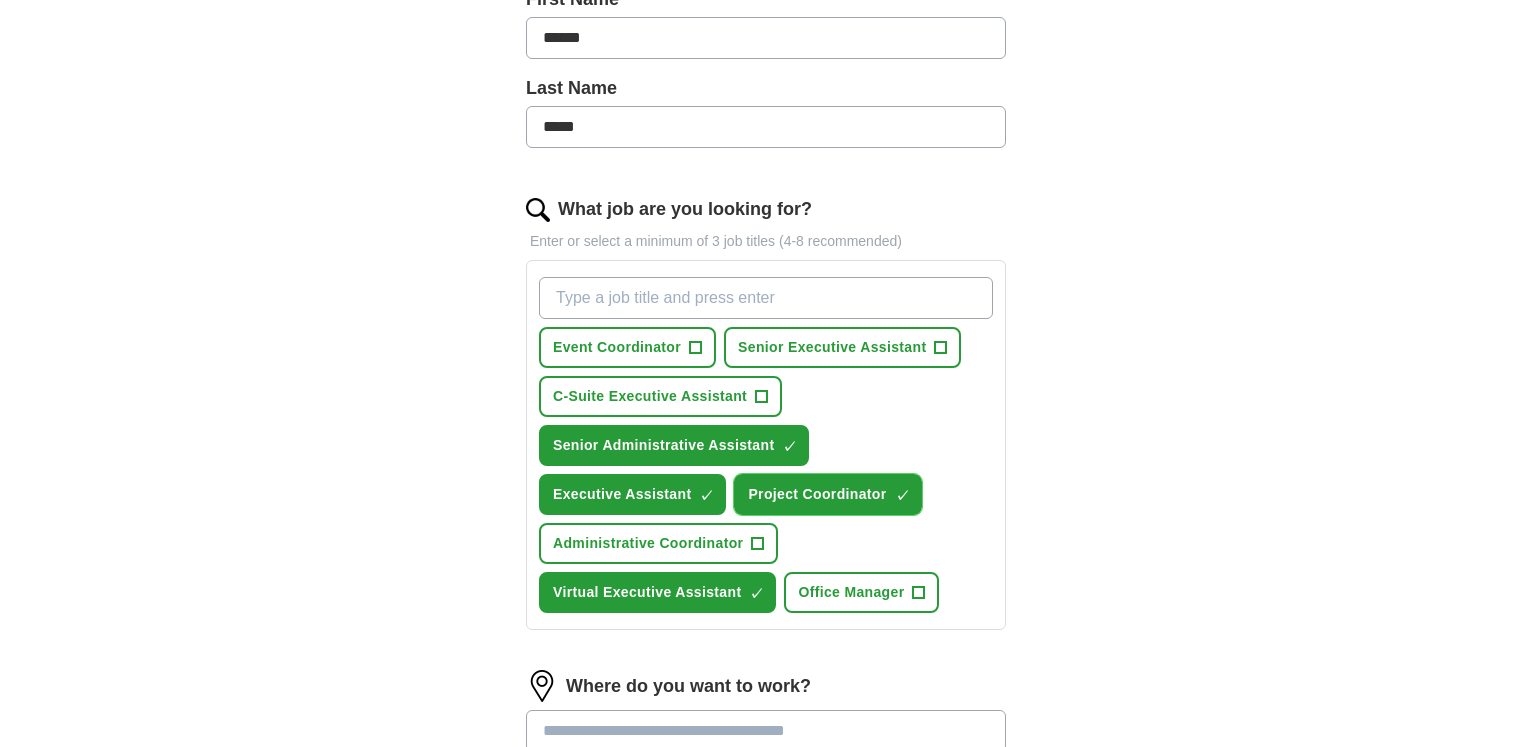 click on "×" at bounding box center (0, 0) 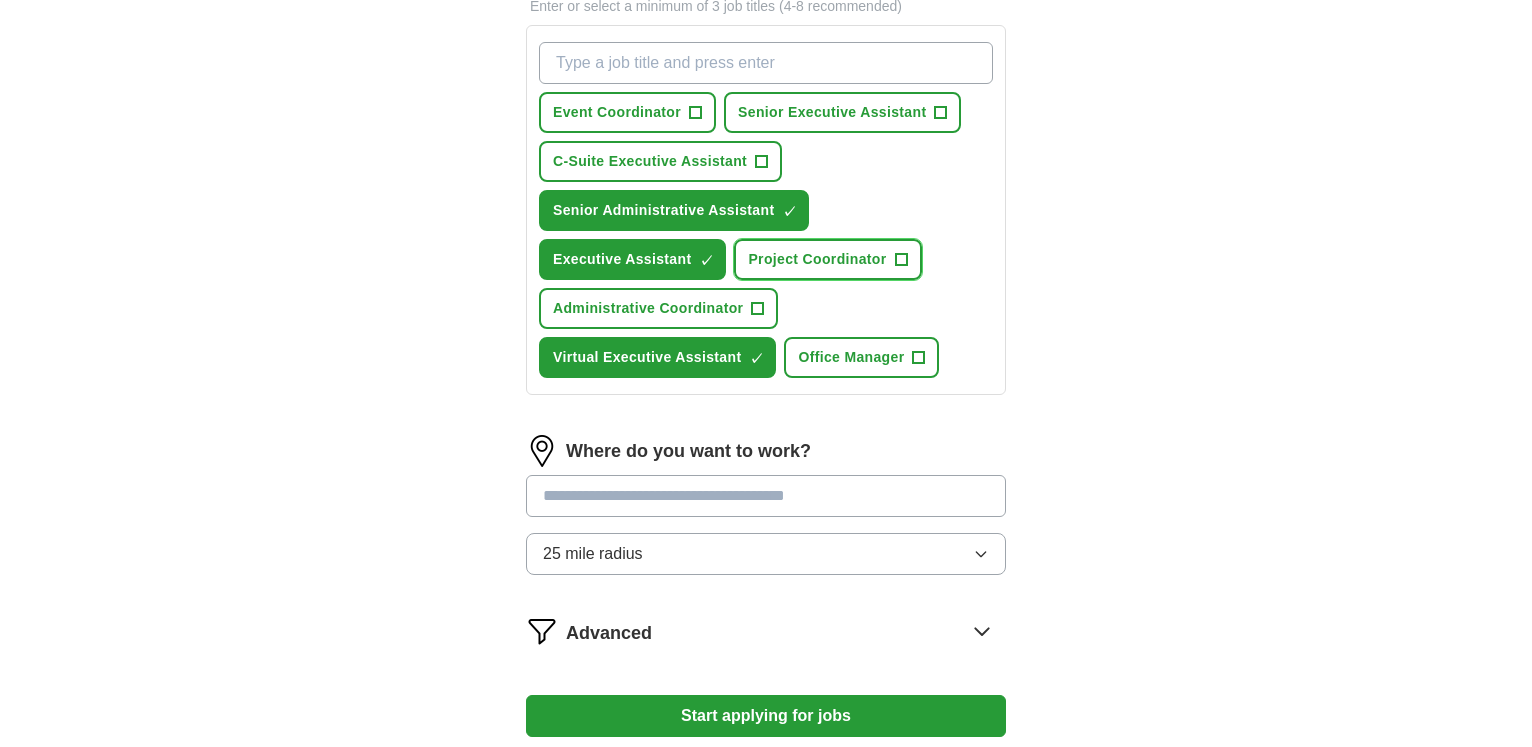 scroll, scrollTop: 714, scrollLeft: 0, axis: vertical 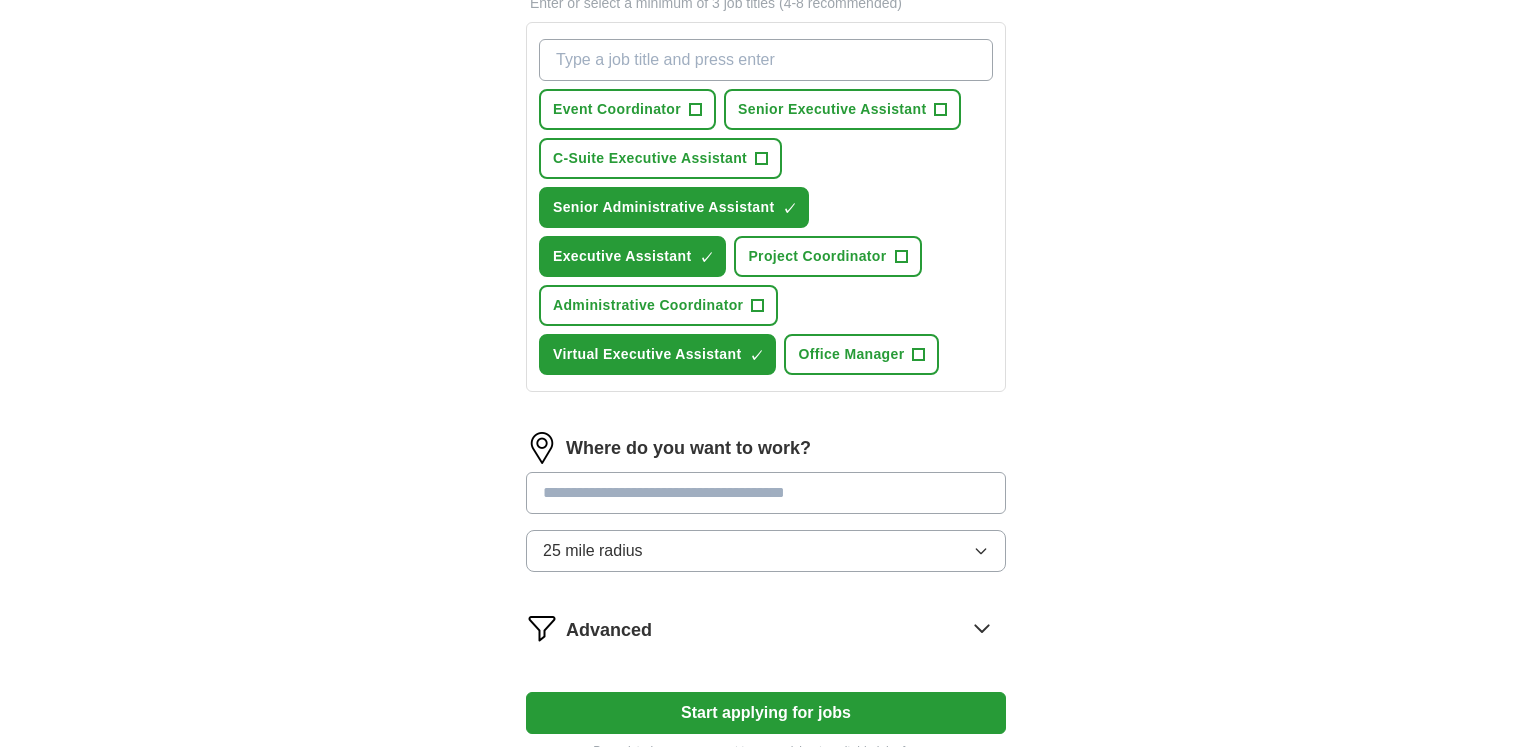 click on "Start applying for jobs" at bounding box center (766, 713) 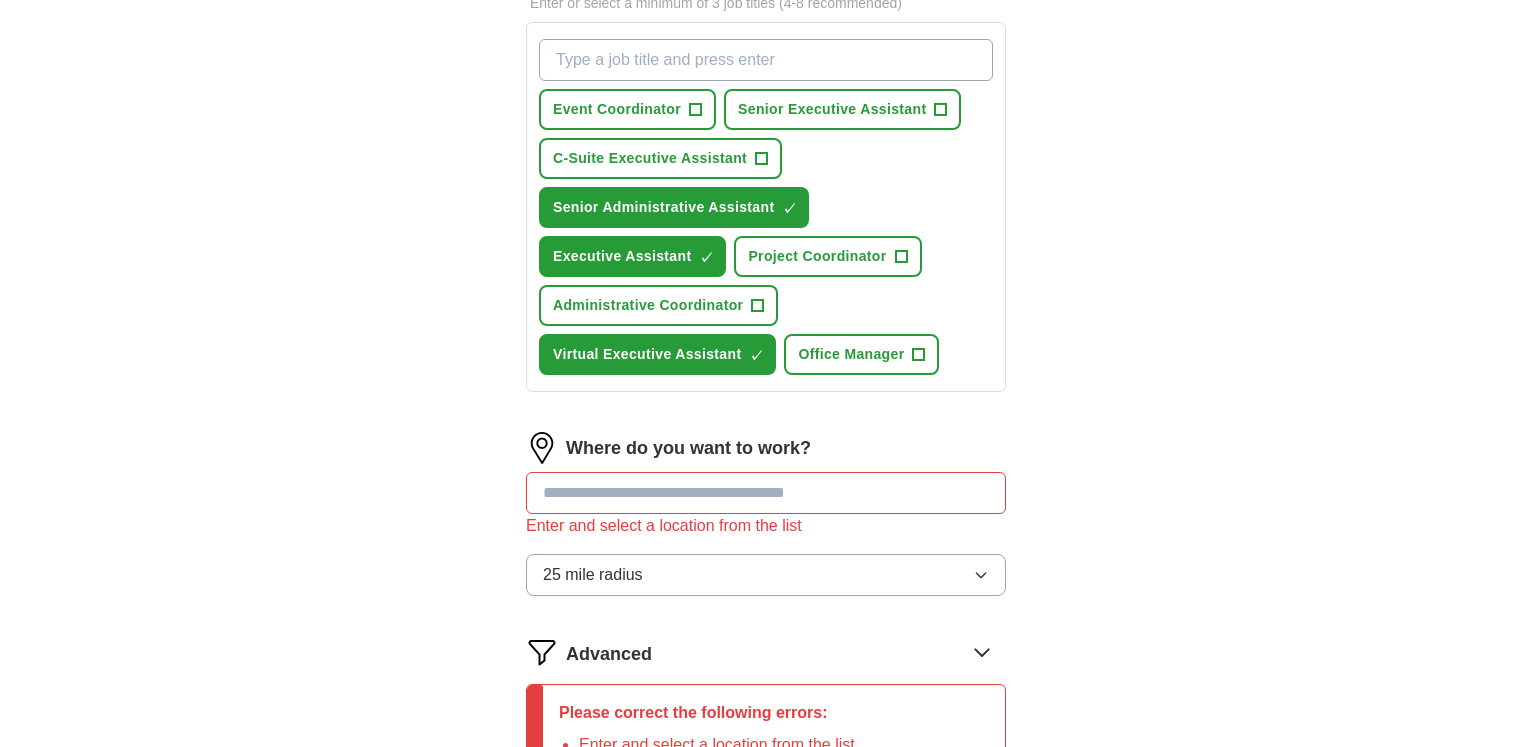 click at bounding box center [766, 493] 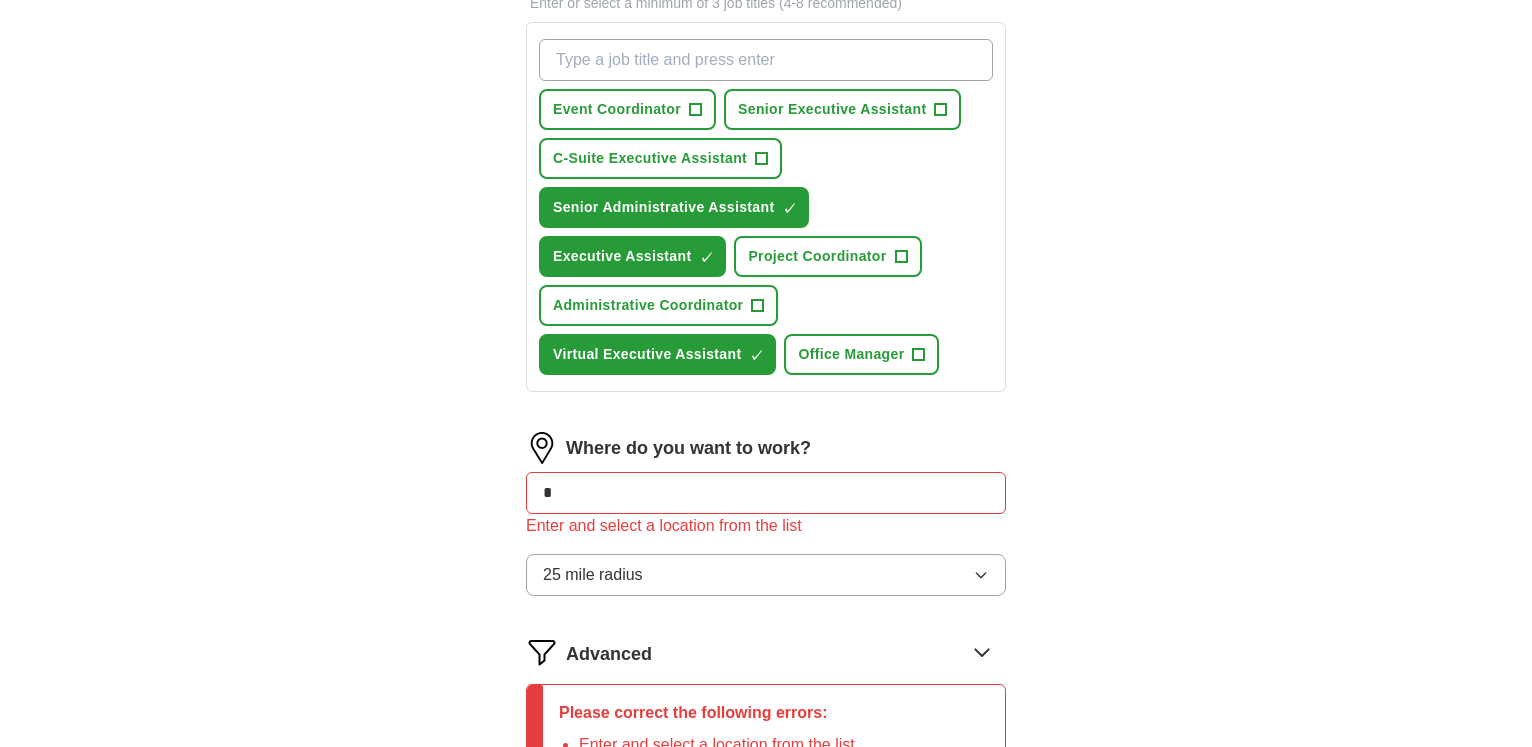 type on "*" 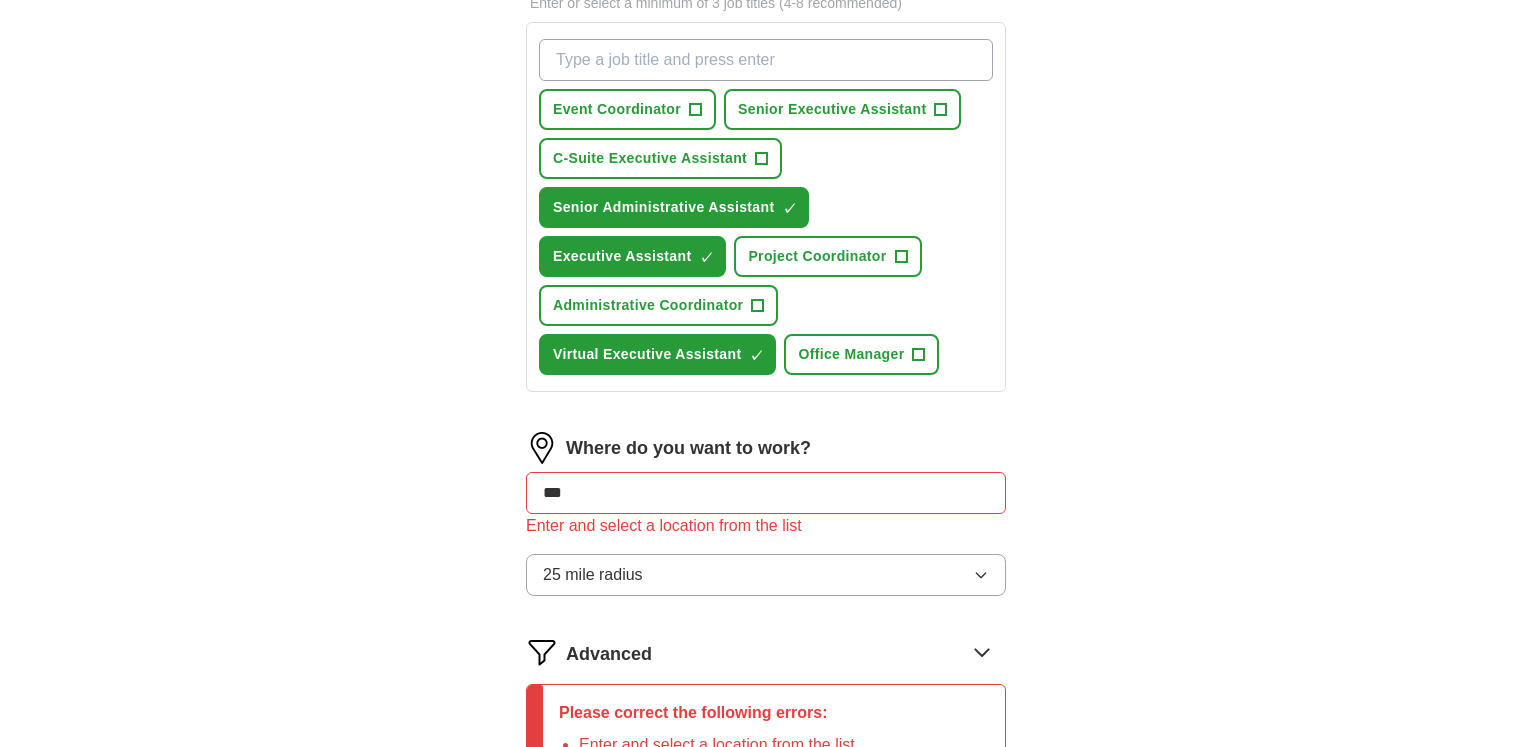 type on "****" 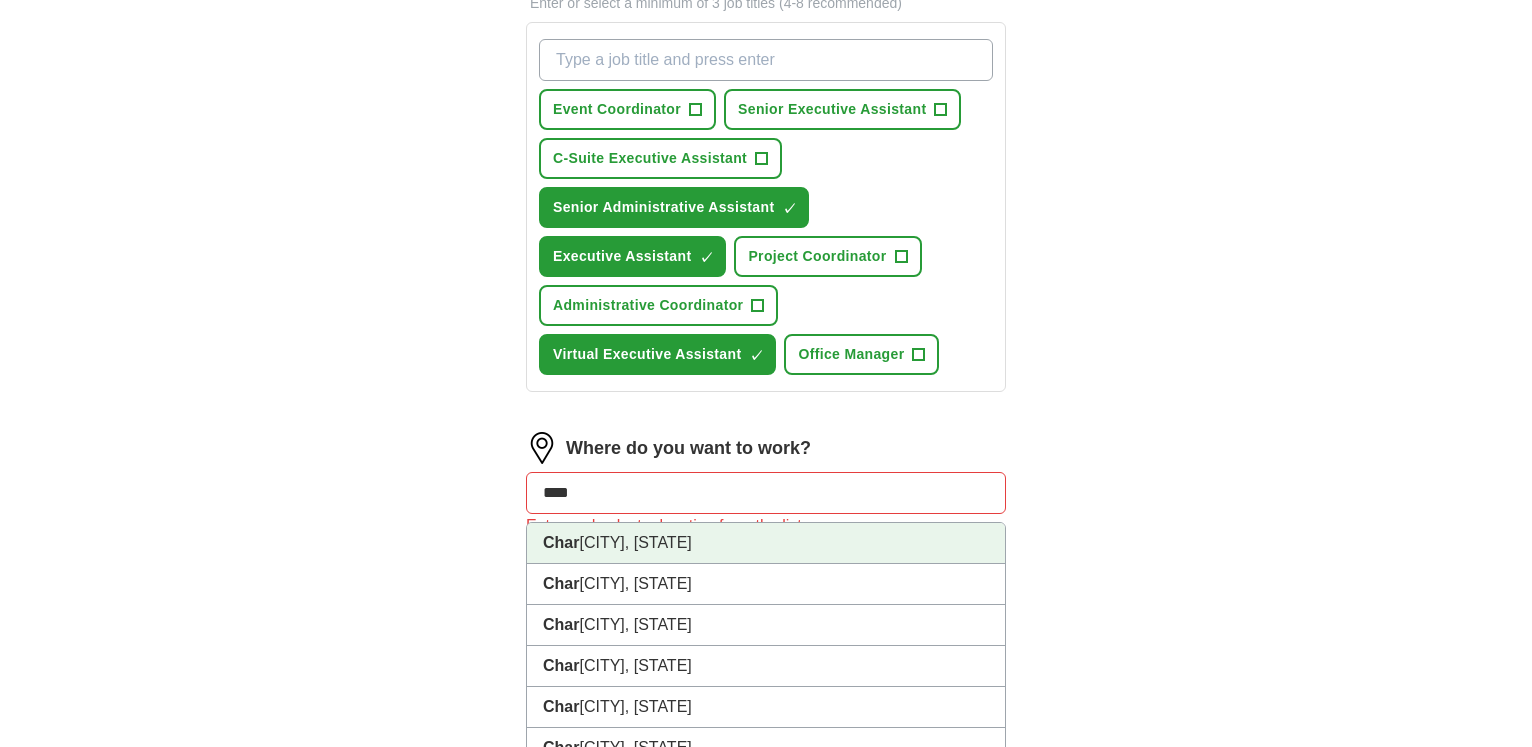 click on "[CITY], [STATE]" at bounding box center (766, 543) 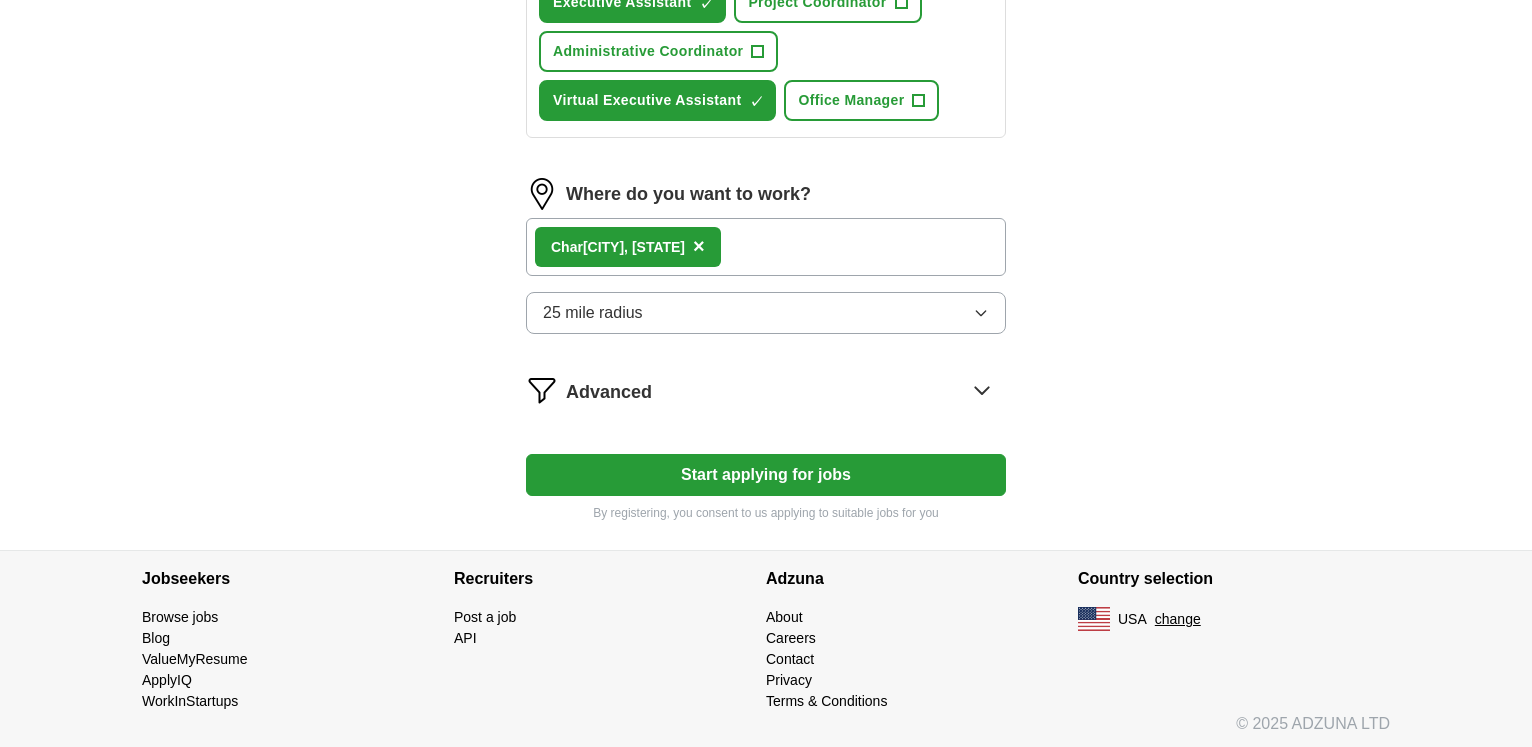 scroll, scrollTop: 966, scrollLeft: 0, axis: vertical 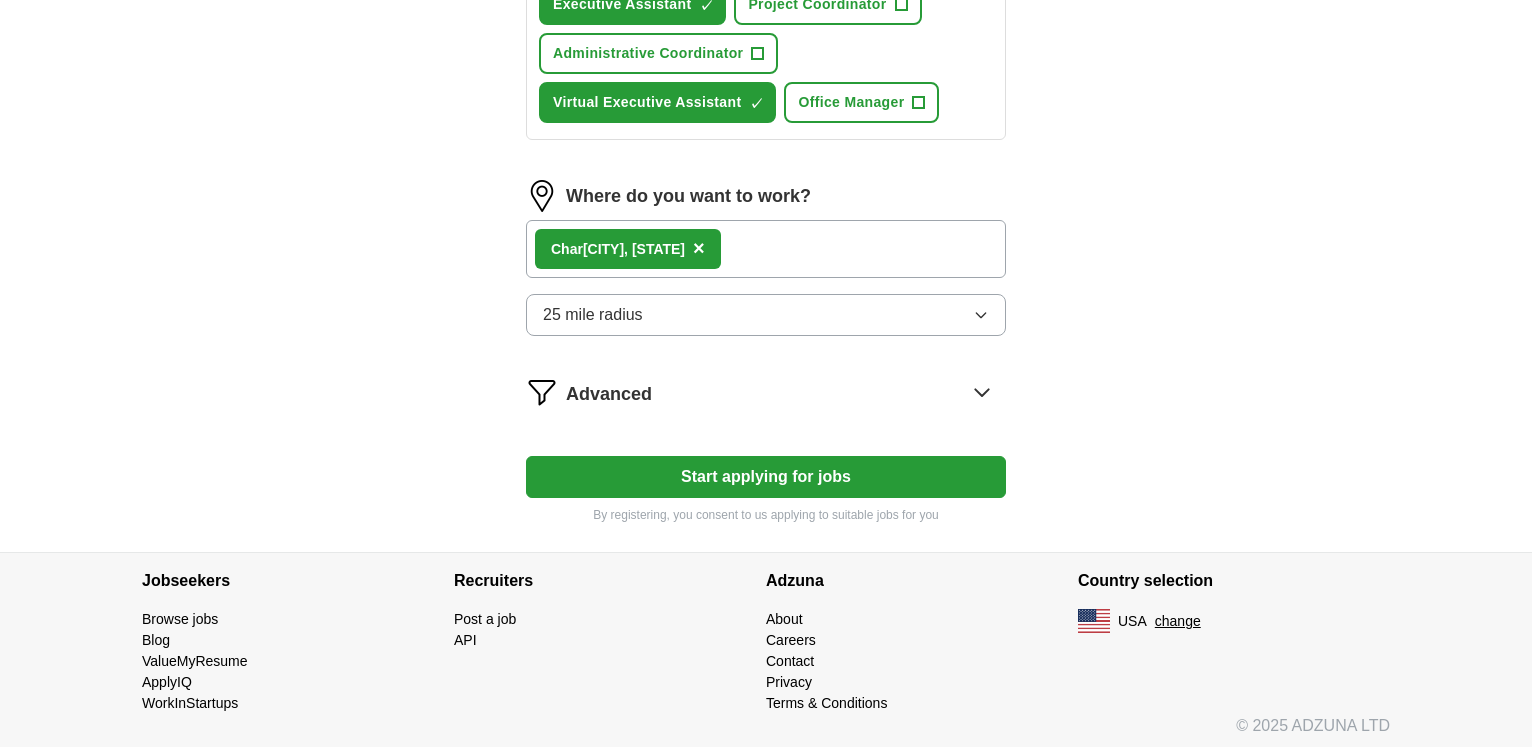 click on "Start applying for jobs" at bounding box center [766, 477] 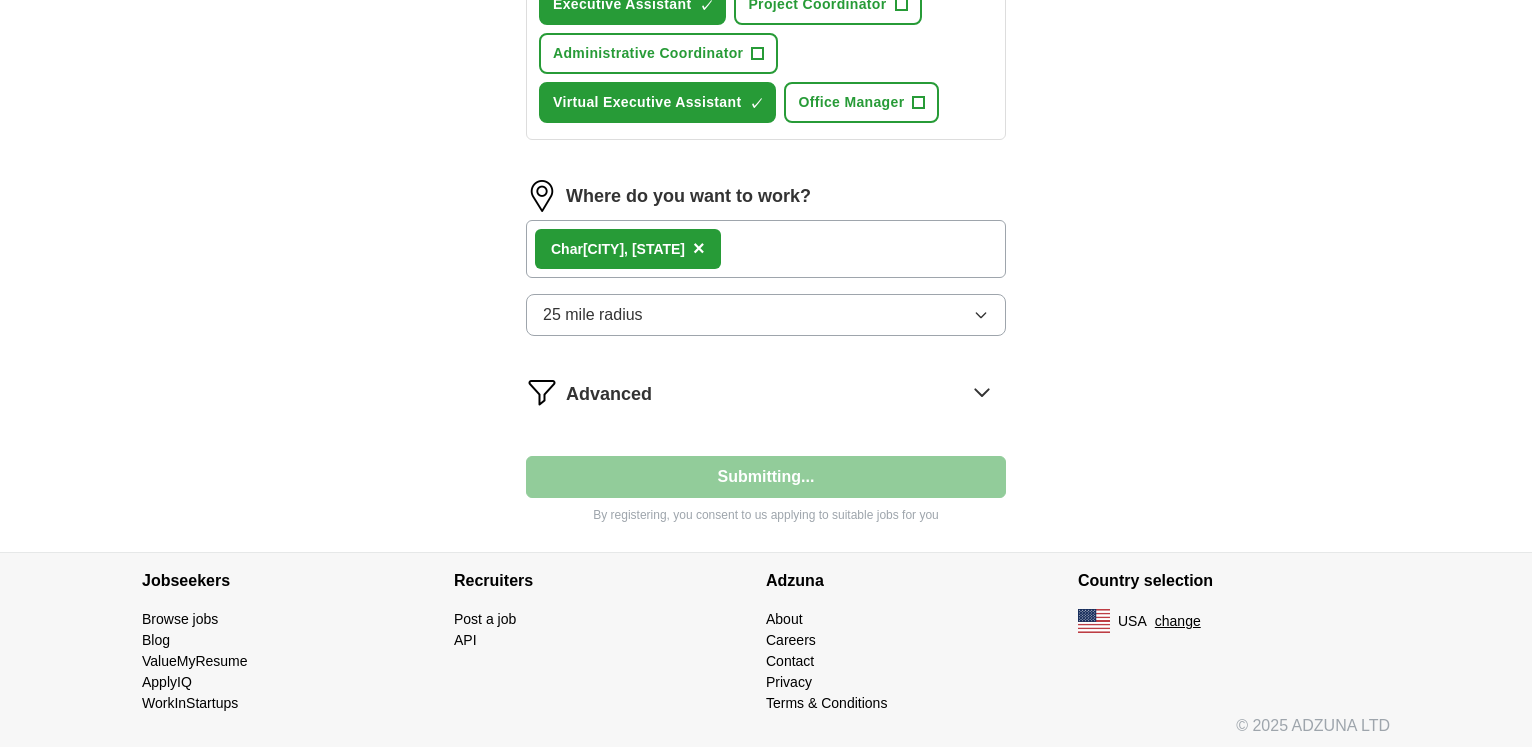 select on "**" 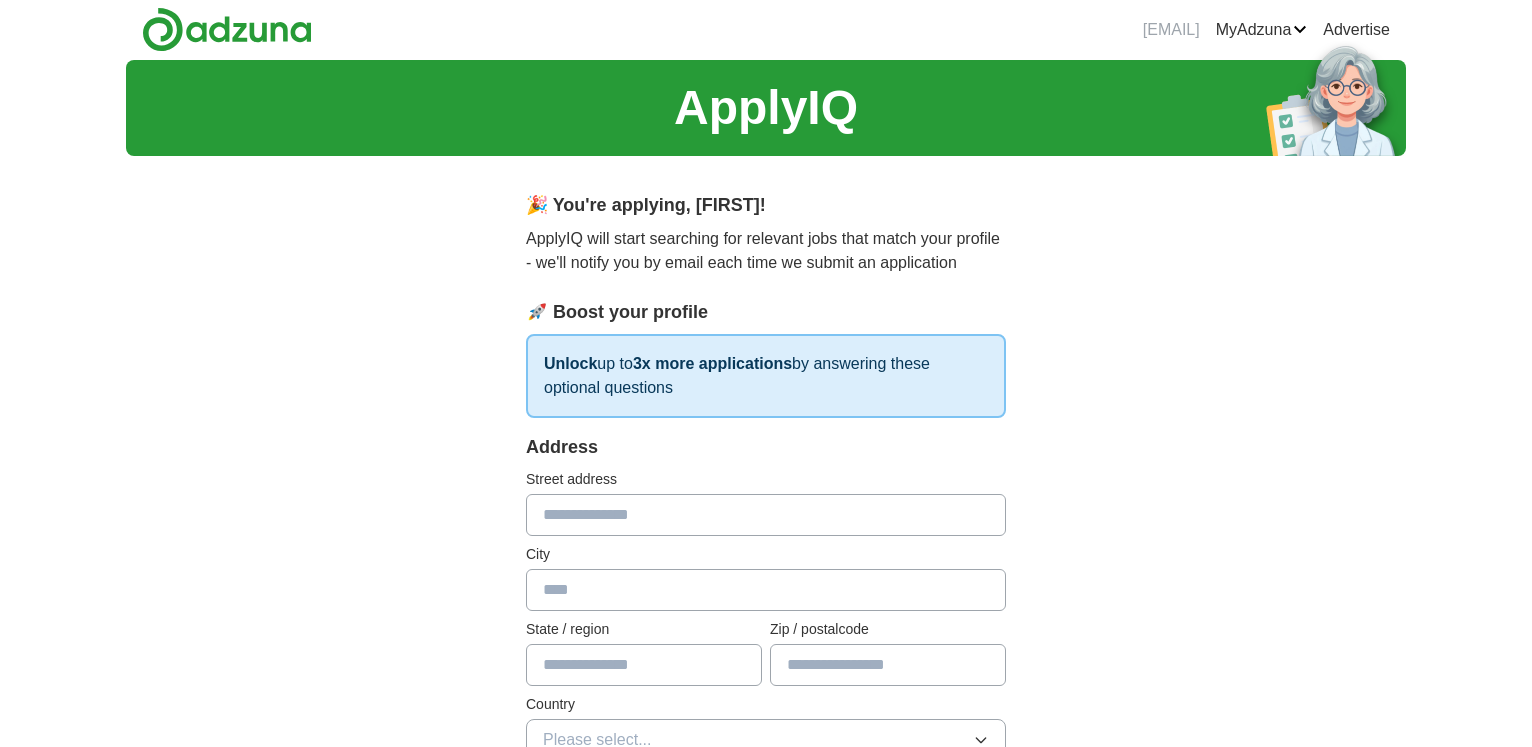 scroll, scrollTop: 0, scrollLeft: 0, axis: both 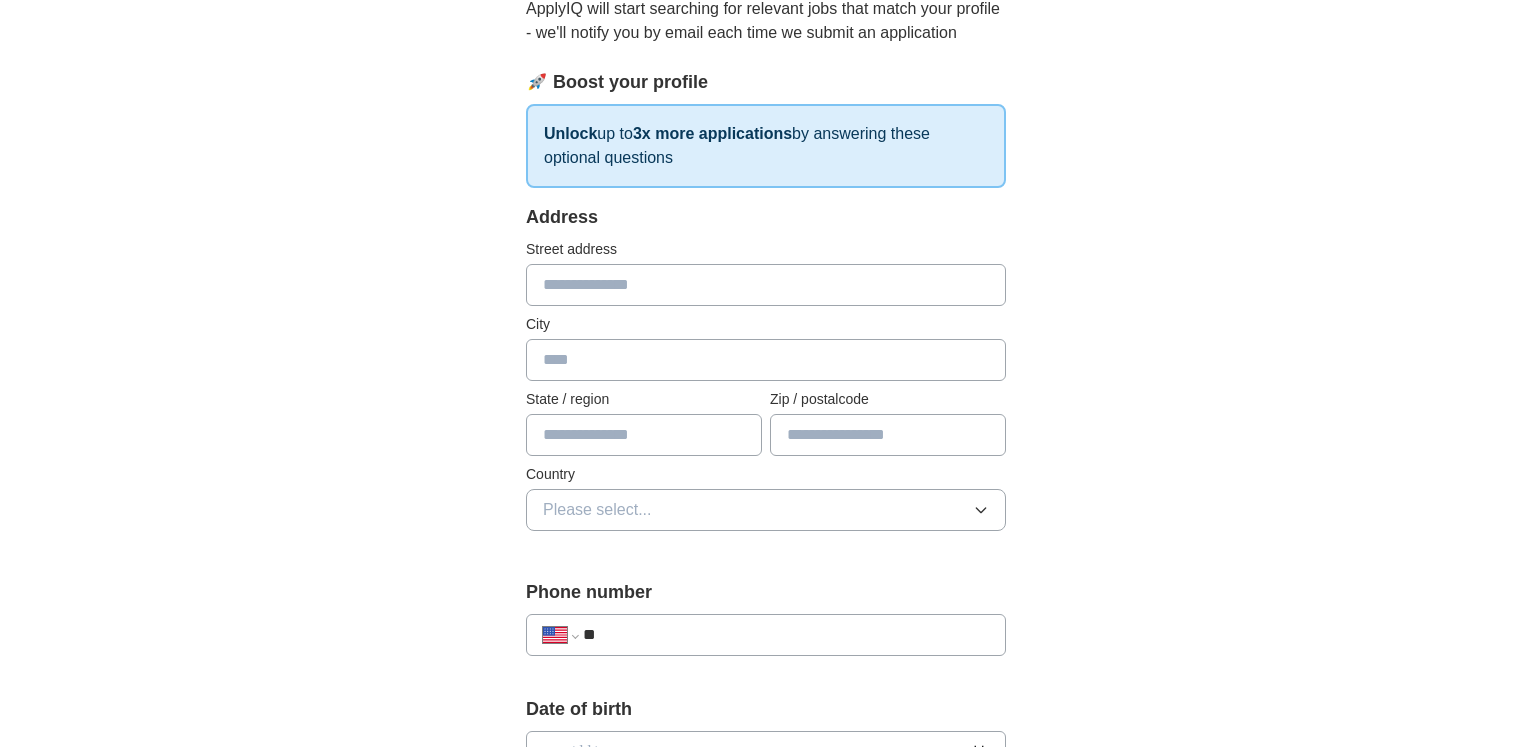 click at bounding box center (766, 285) 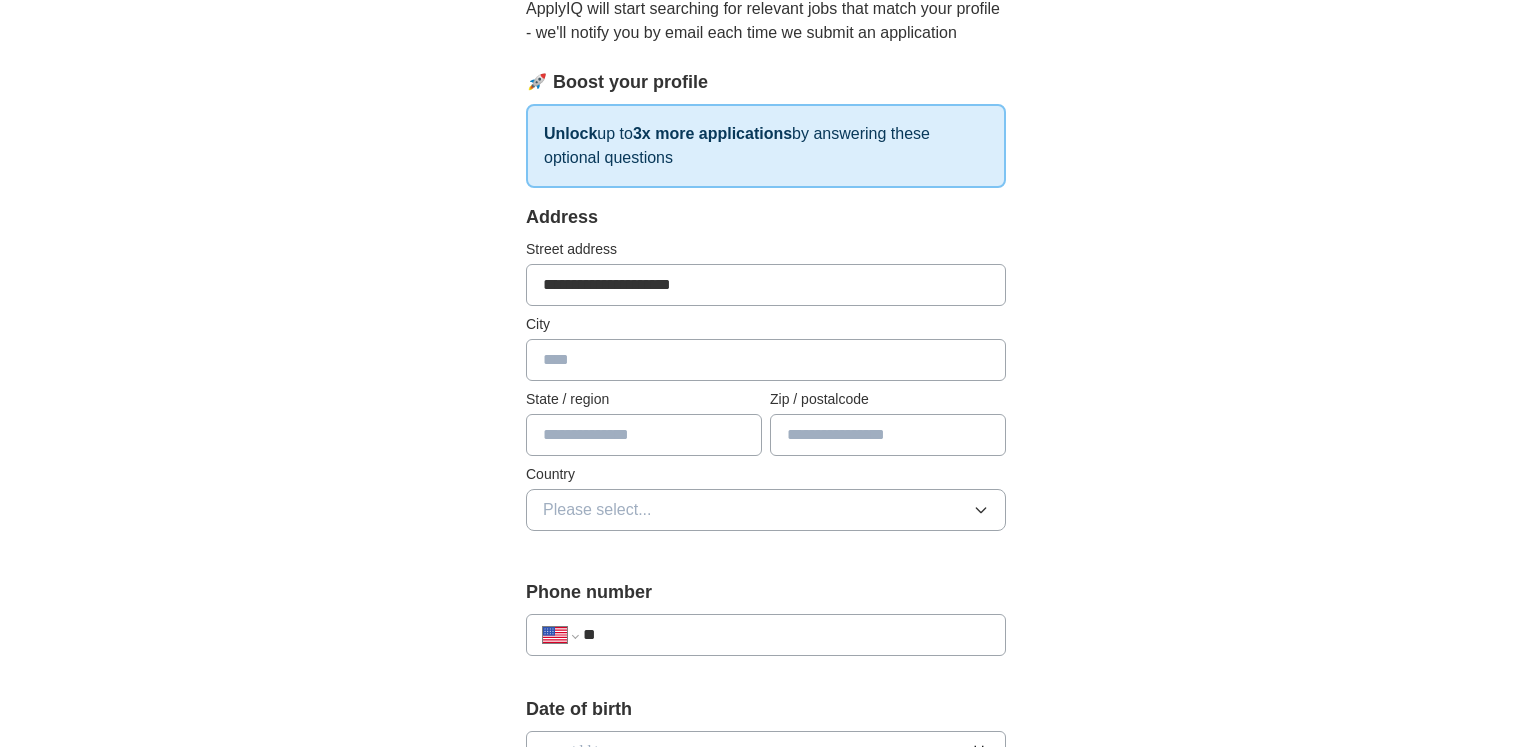type on "**********" 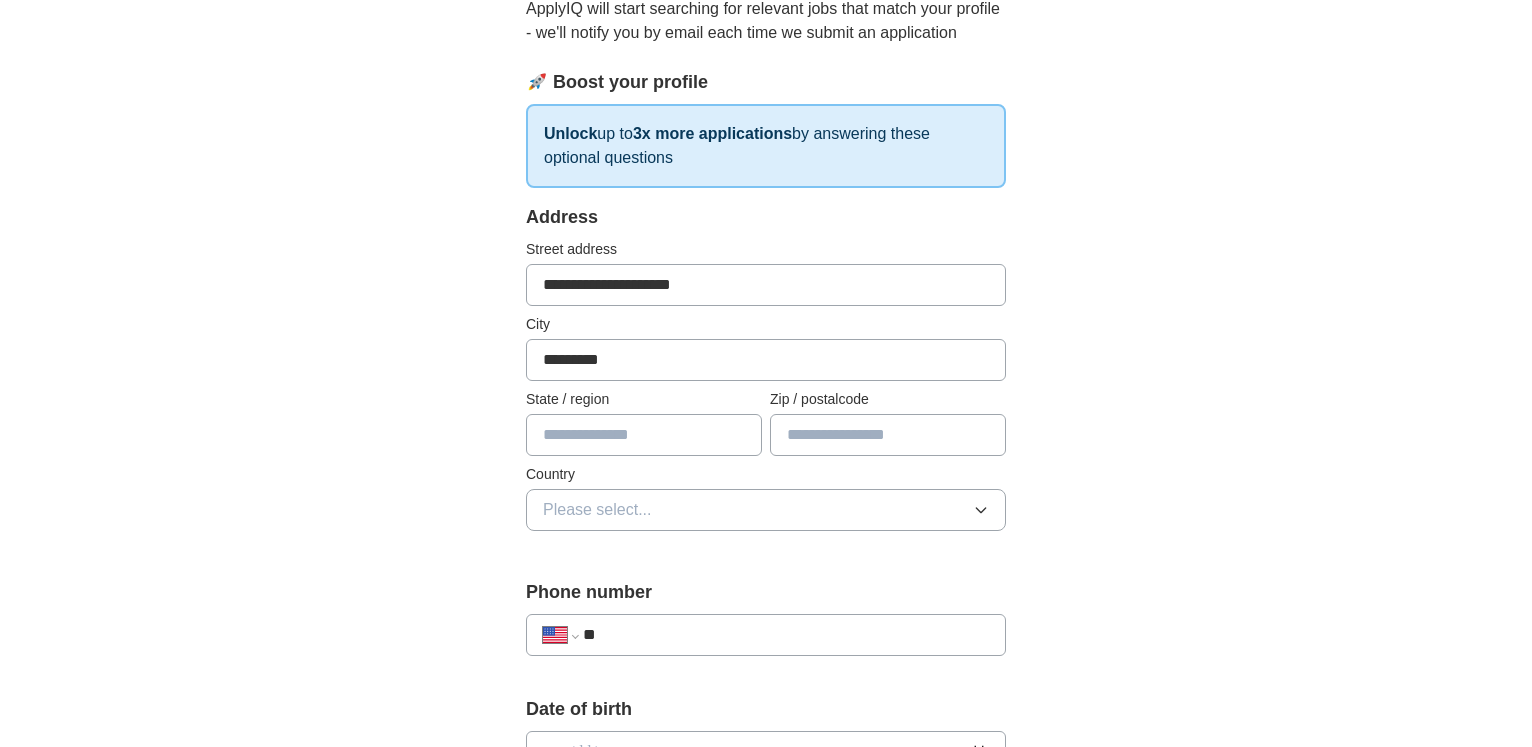 type on "*********" 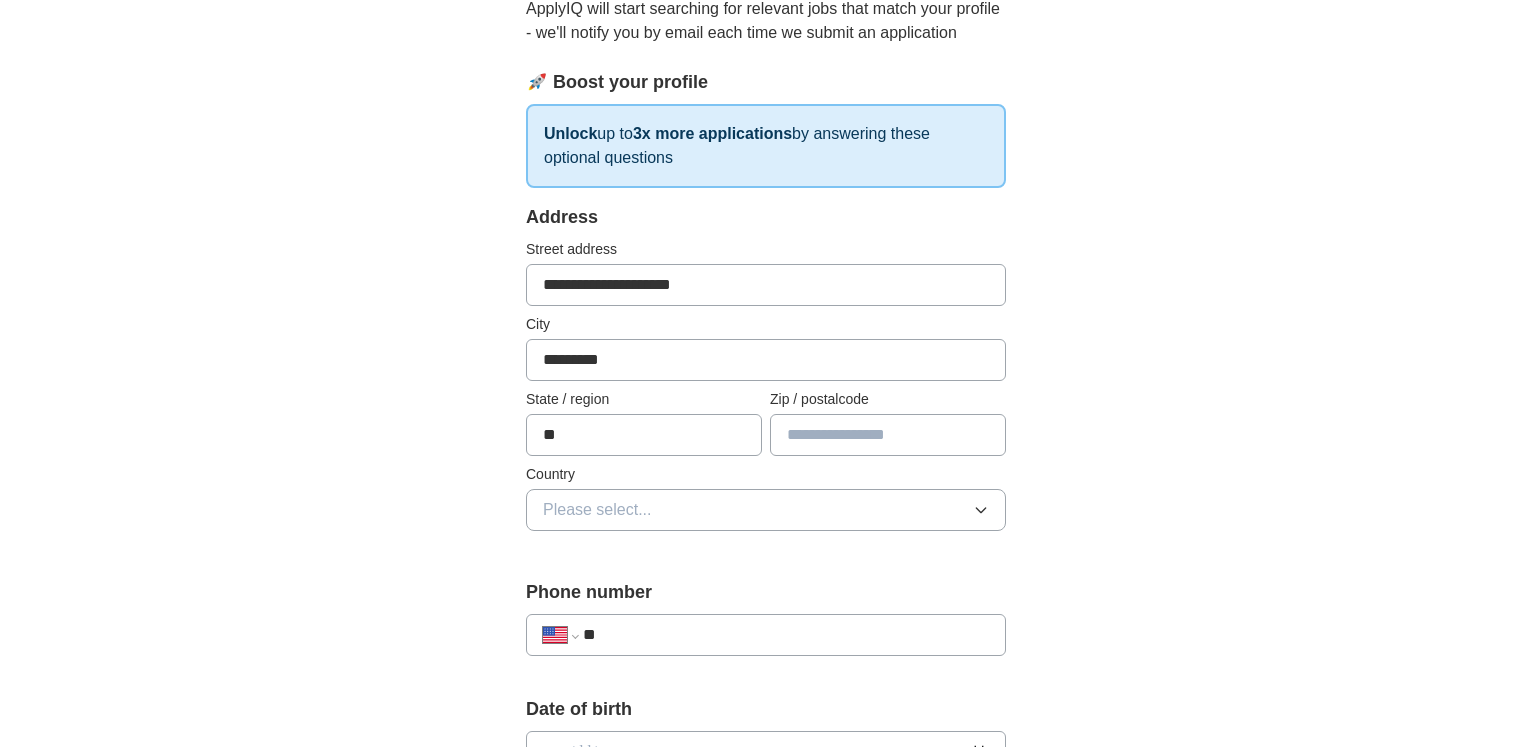 type on "**" 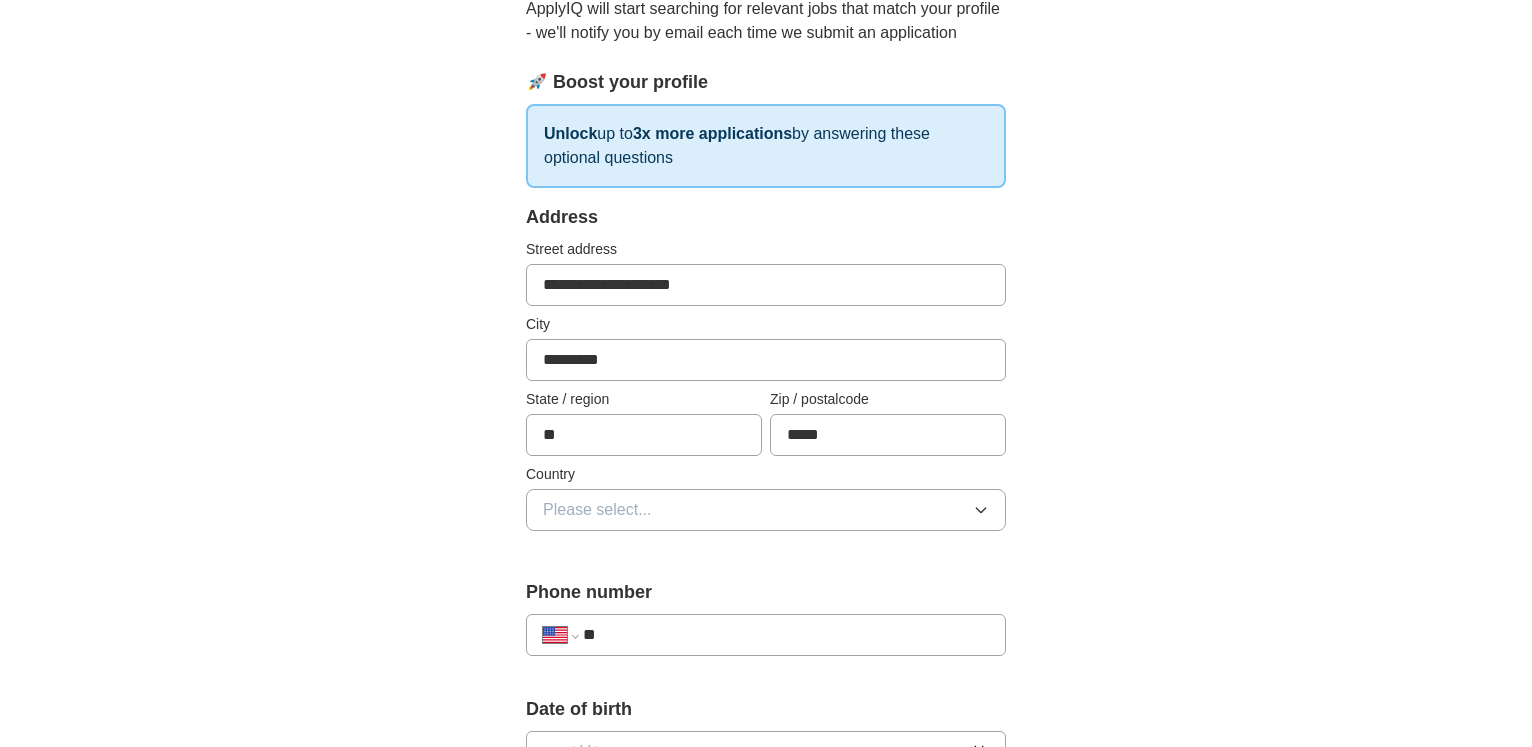 type on "*****" 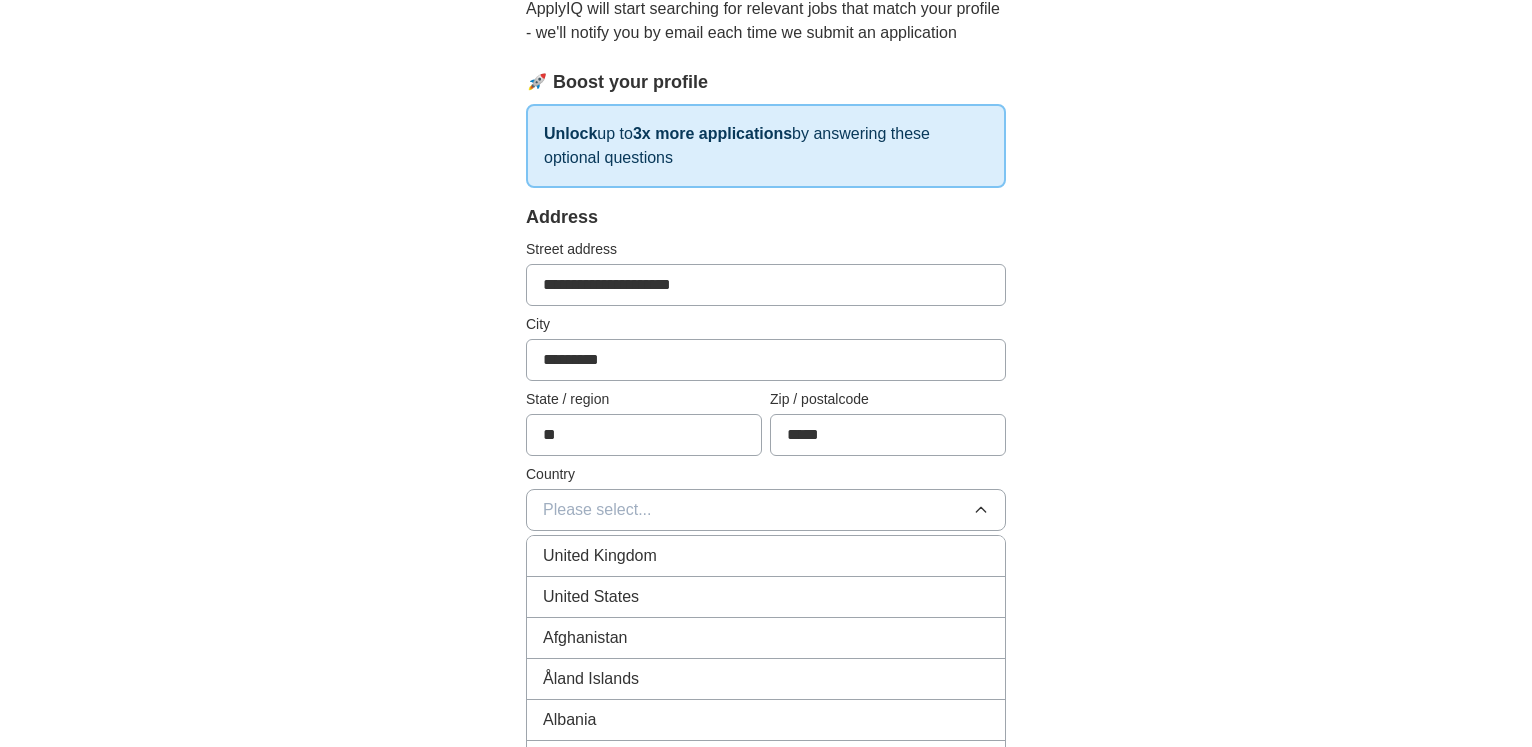 click on "United States" at bounding box center [766, 597] 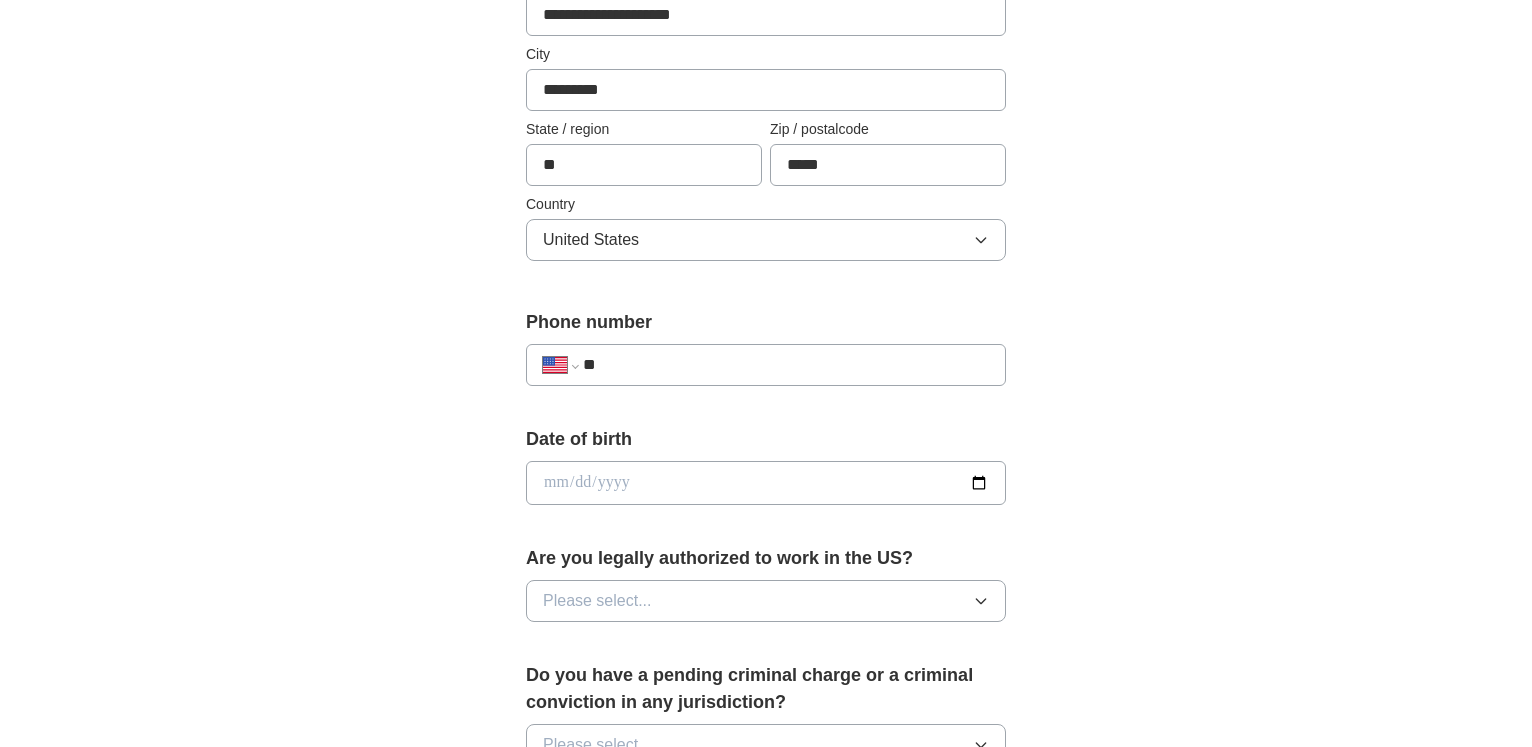 scroll, scrollTop: 565, scrollLeft: 0, axis: vertical 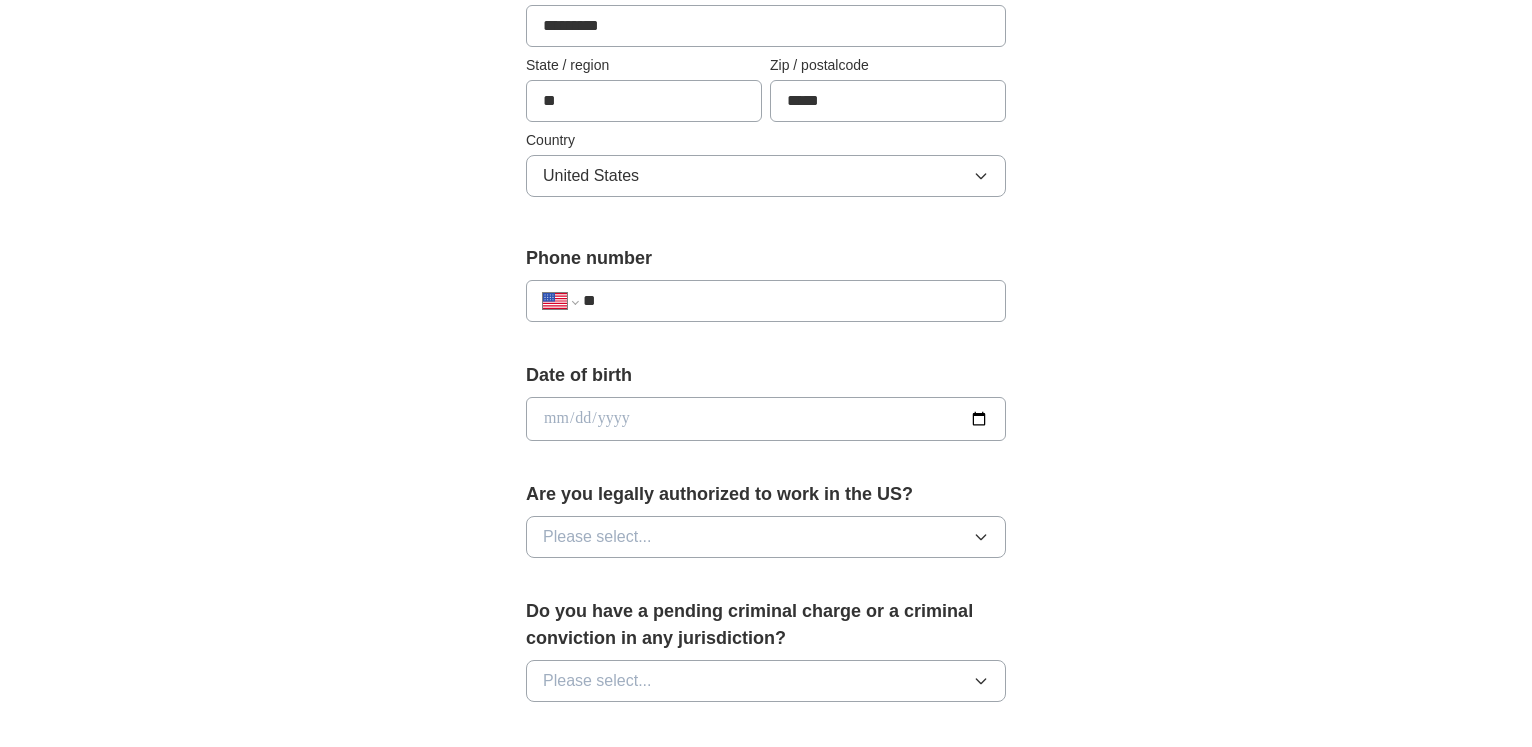 click 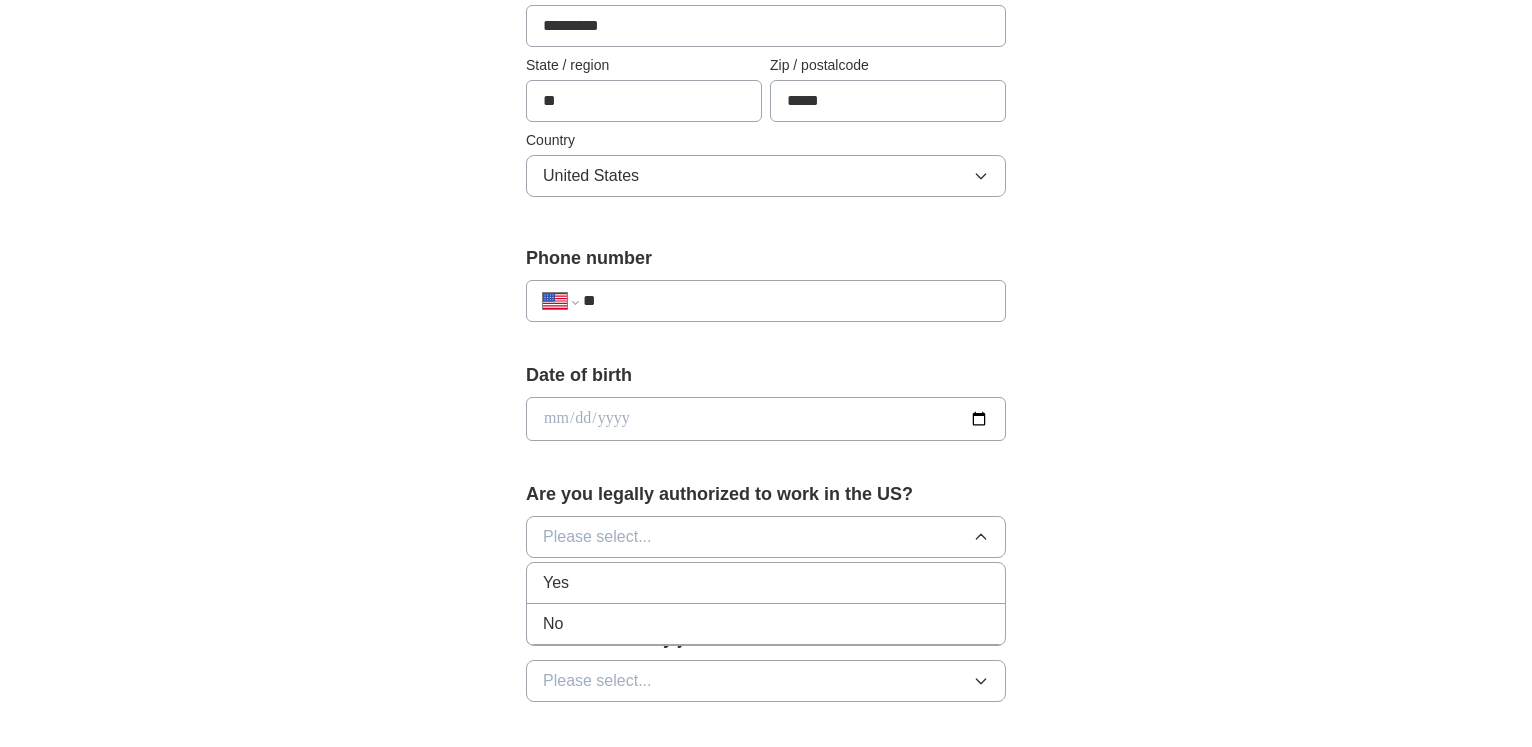 click on "Yes" at bounding box center (766, 583) 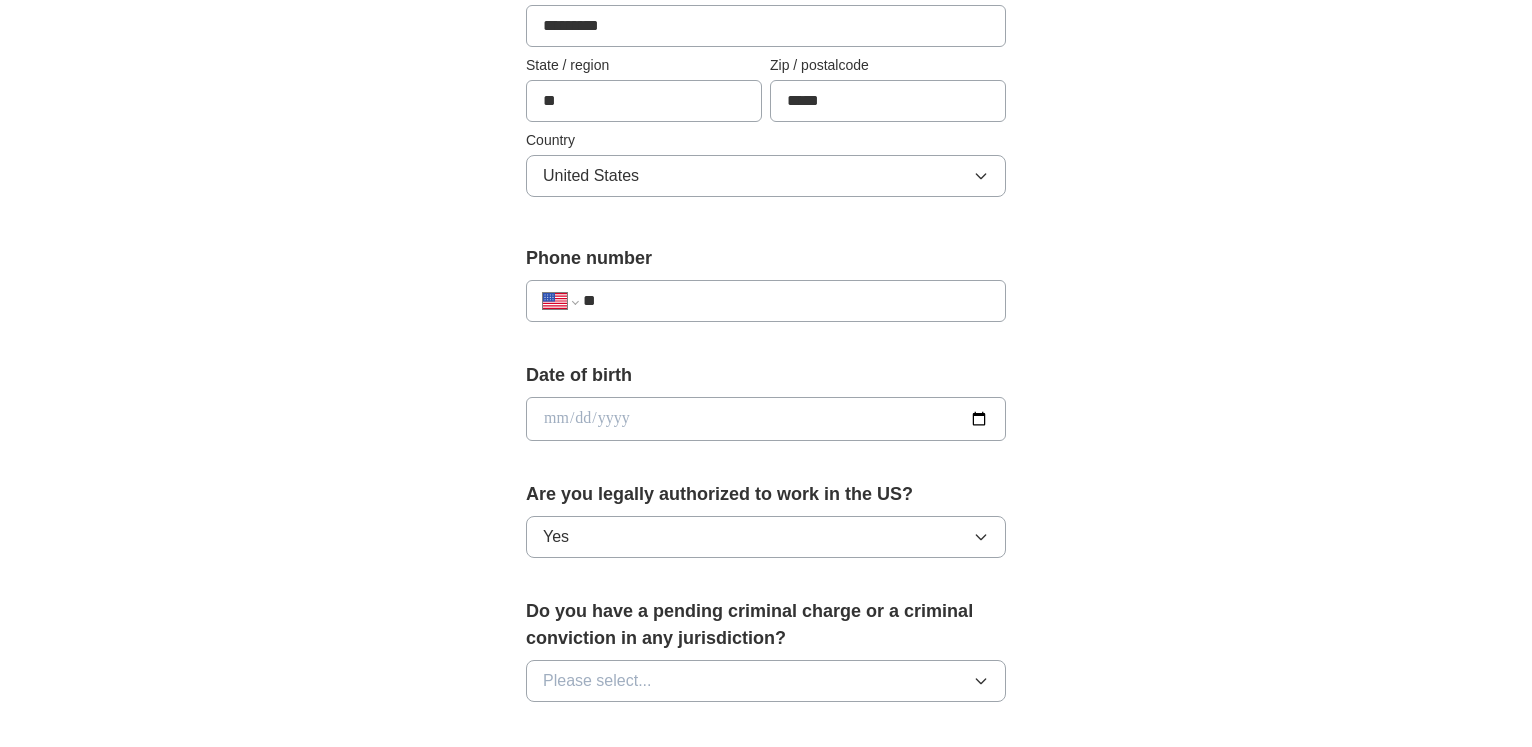click 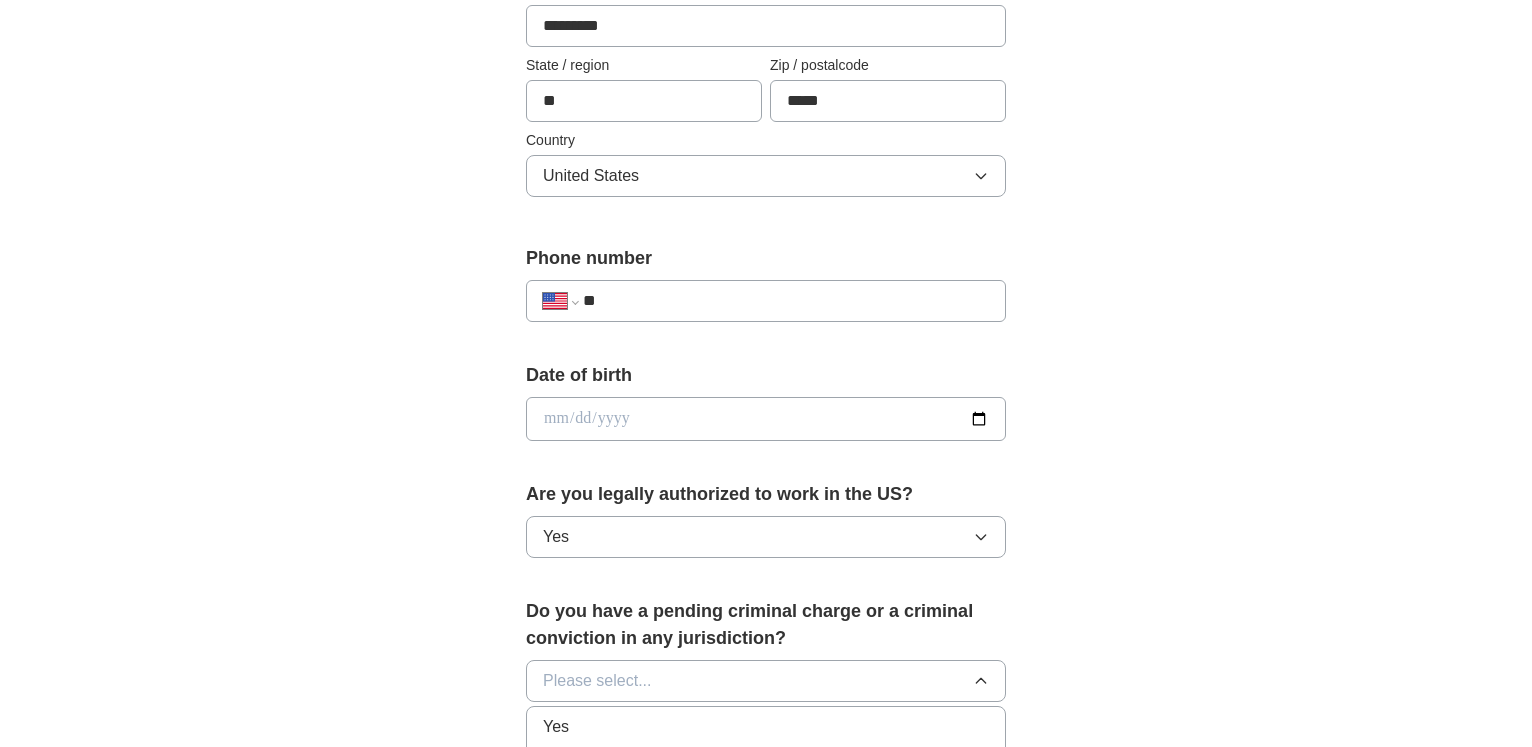 click 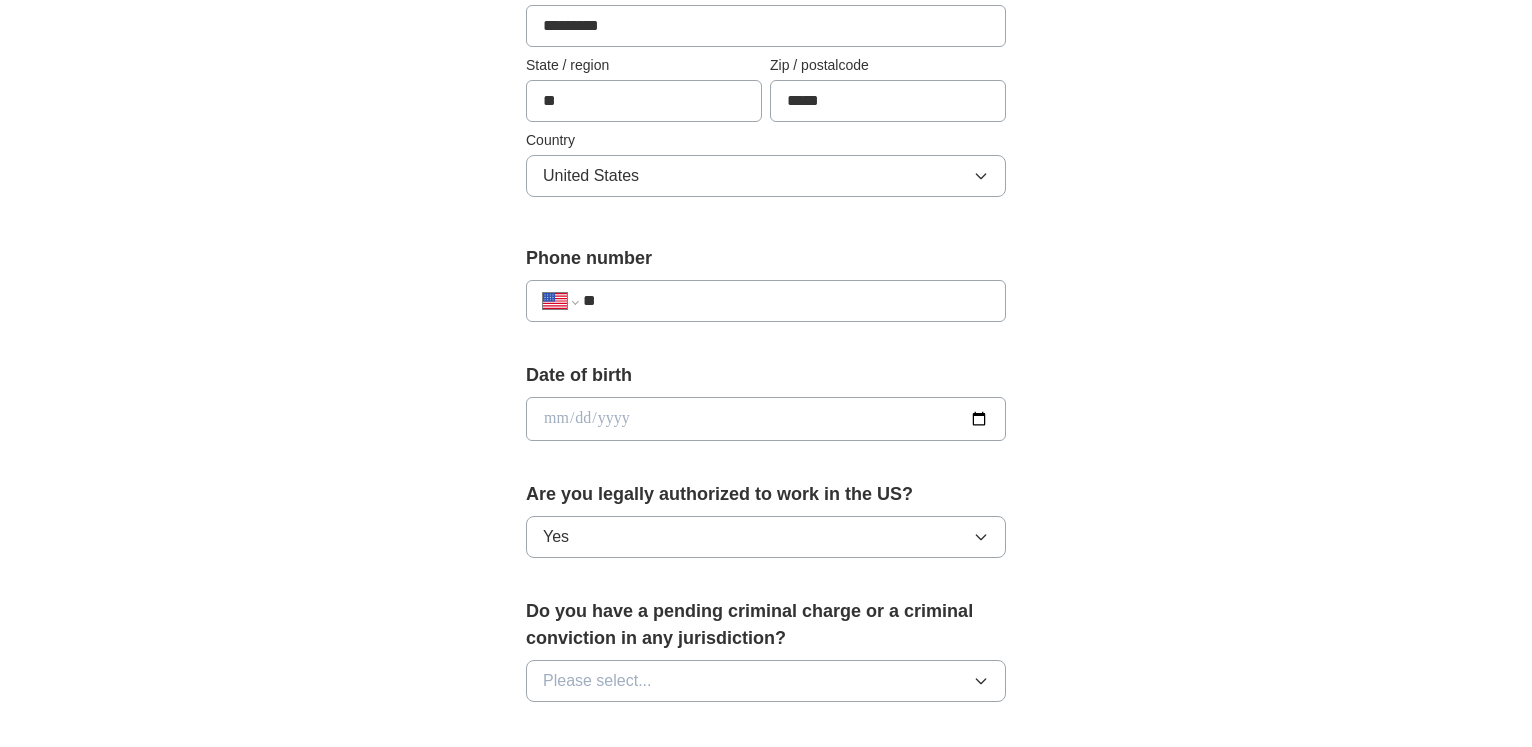 click 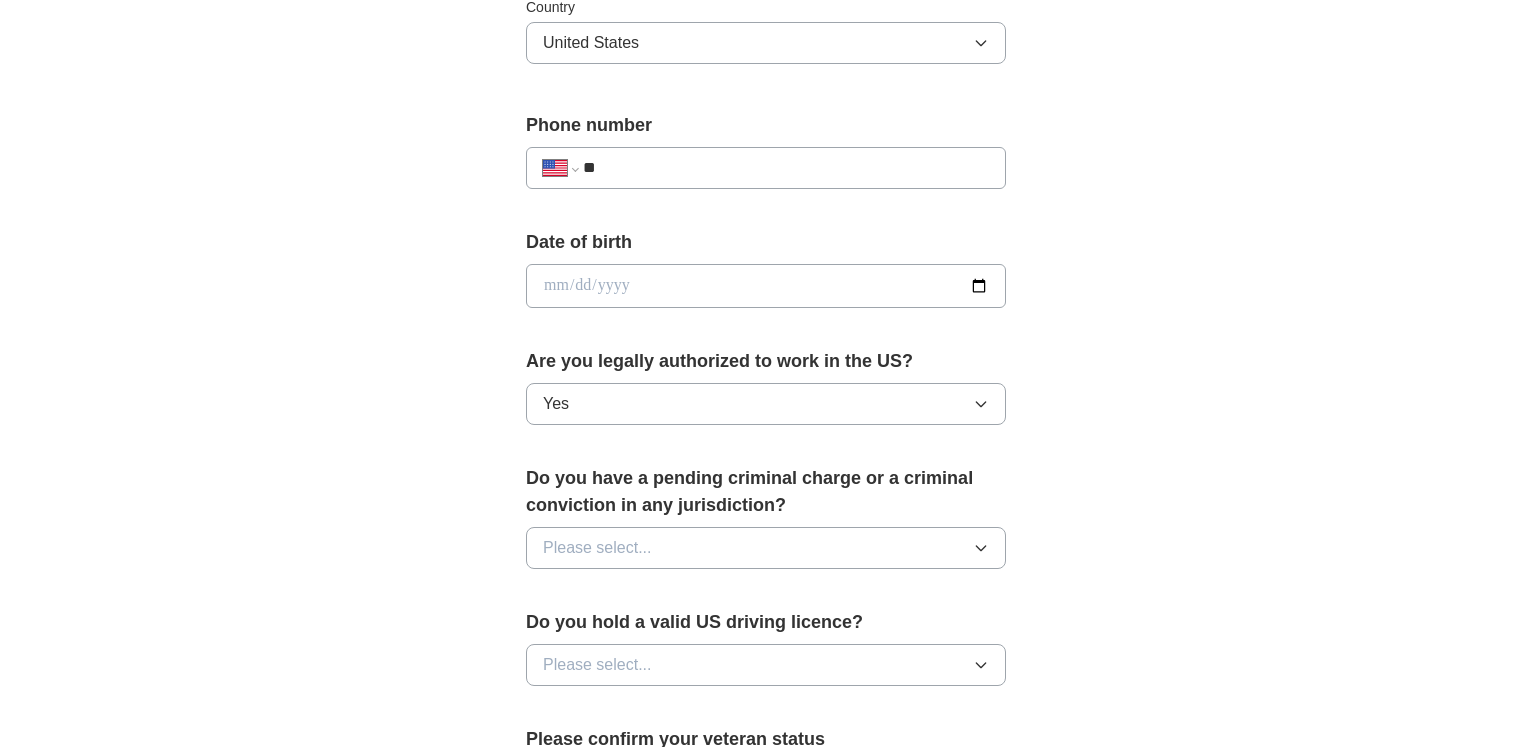 scroll, scrollTop: 718, scrollLeft: 0, axis: vertical 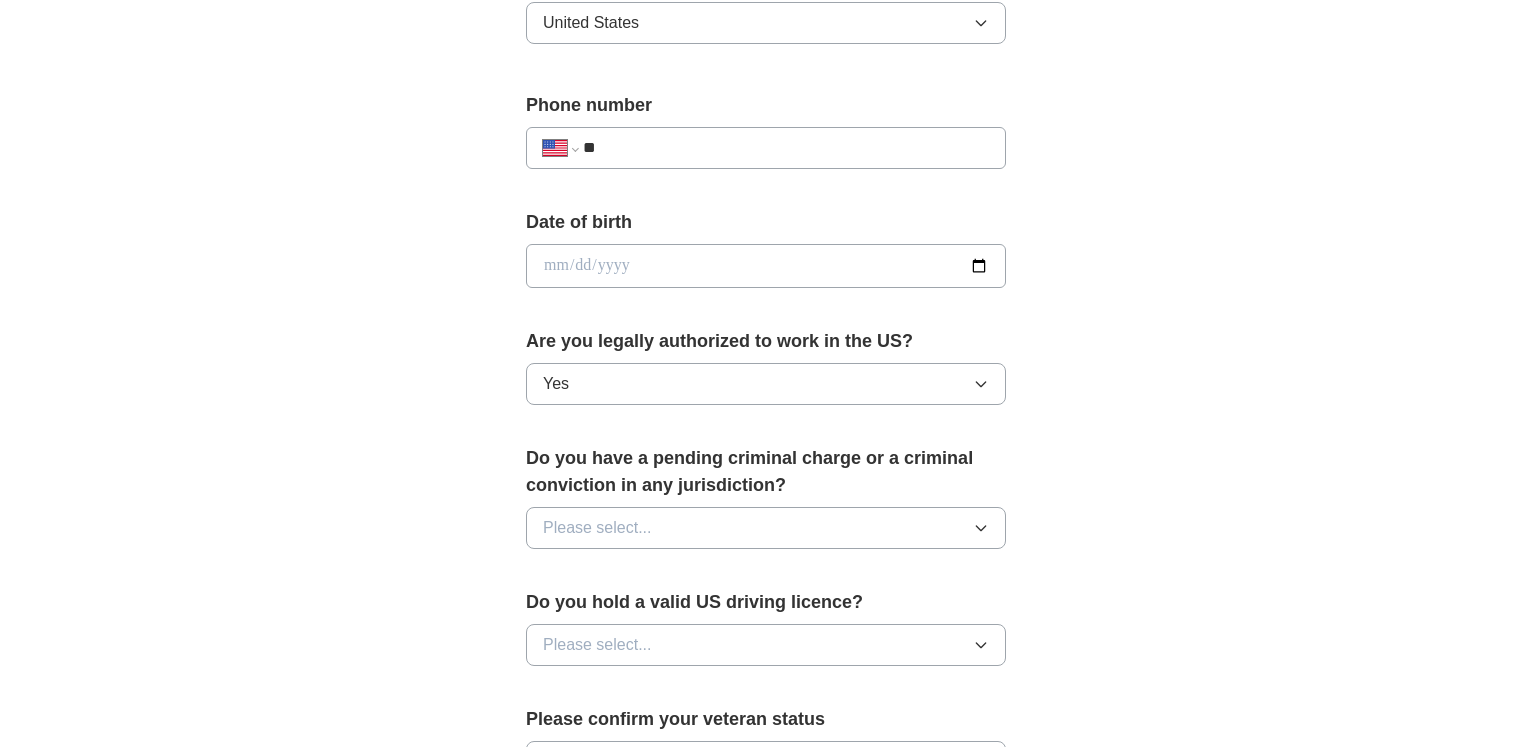 click on "**********" at bounding box center [766, 148] 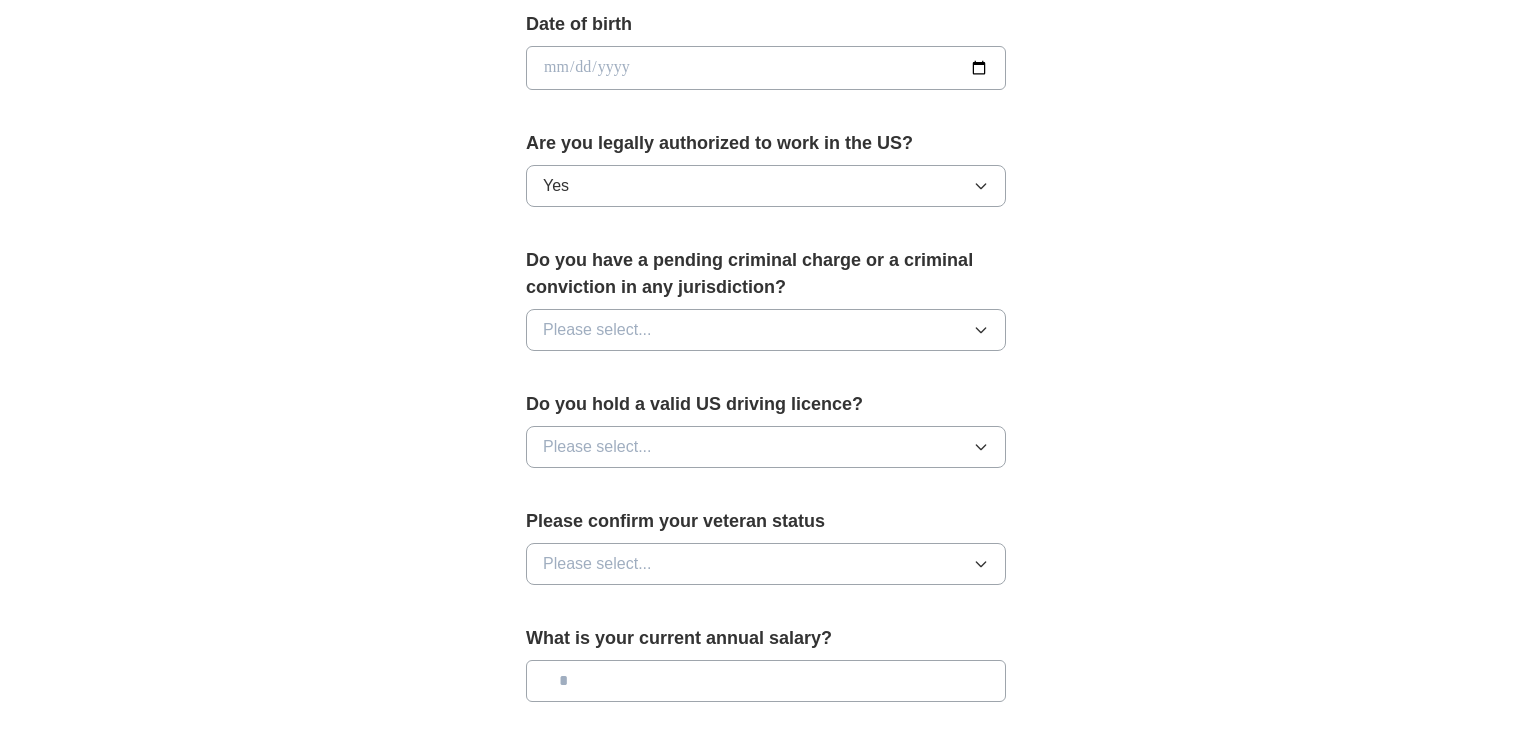 scroll, scrollTop: 922, scrollLeft: 0, axis: vertical 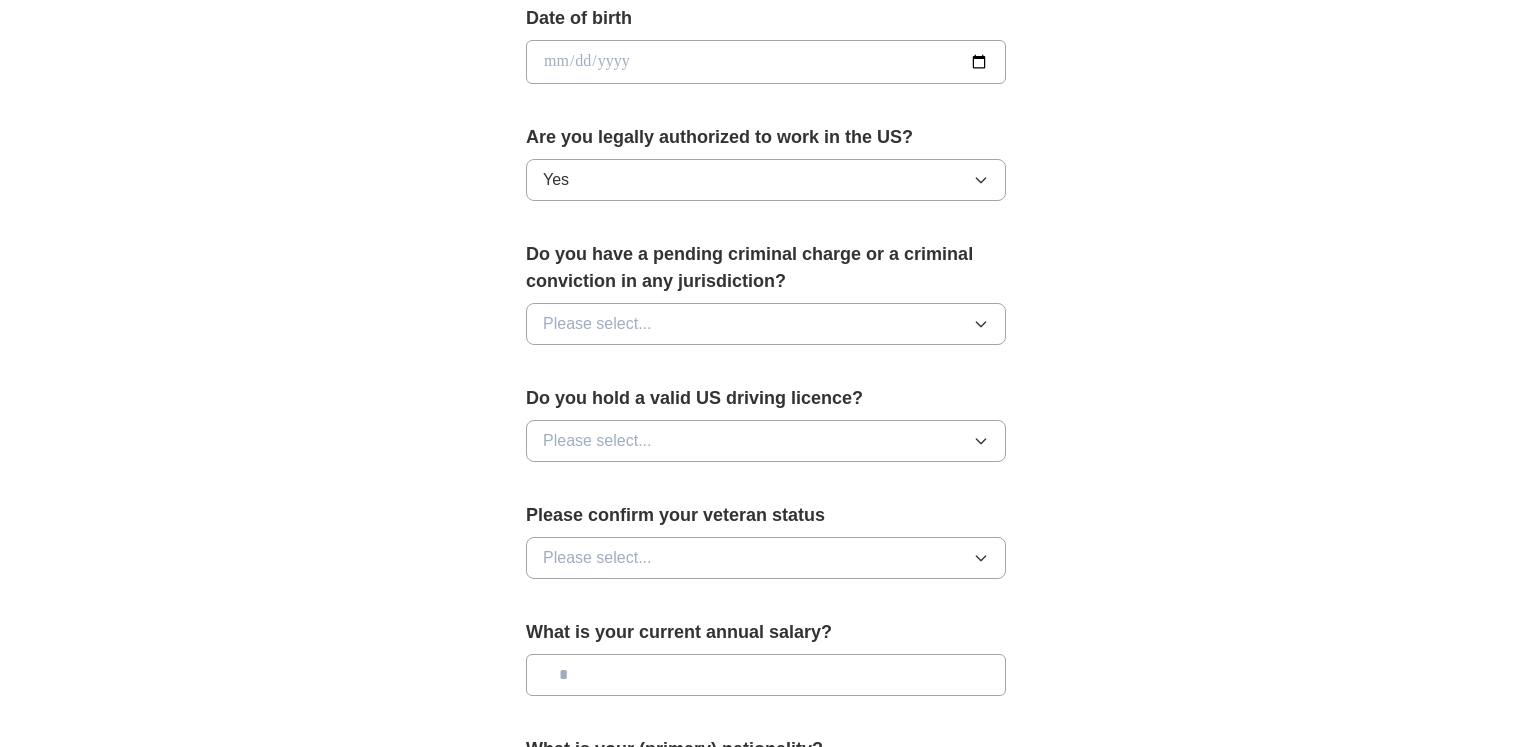 type on "**********" 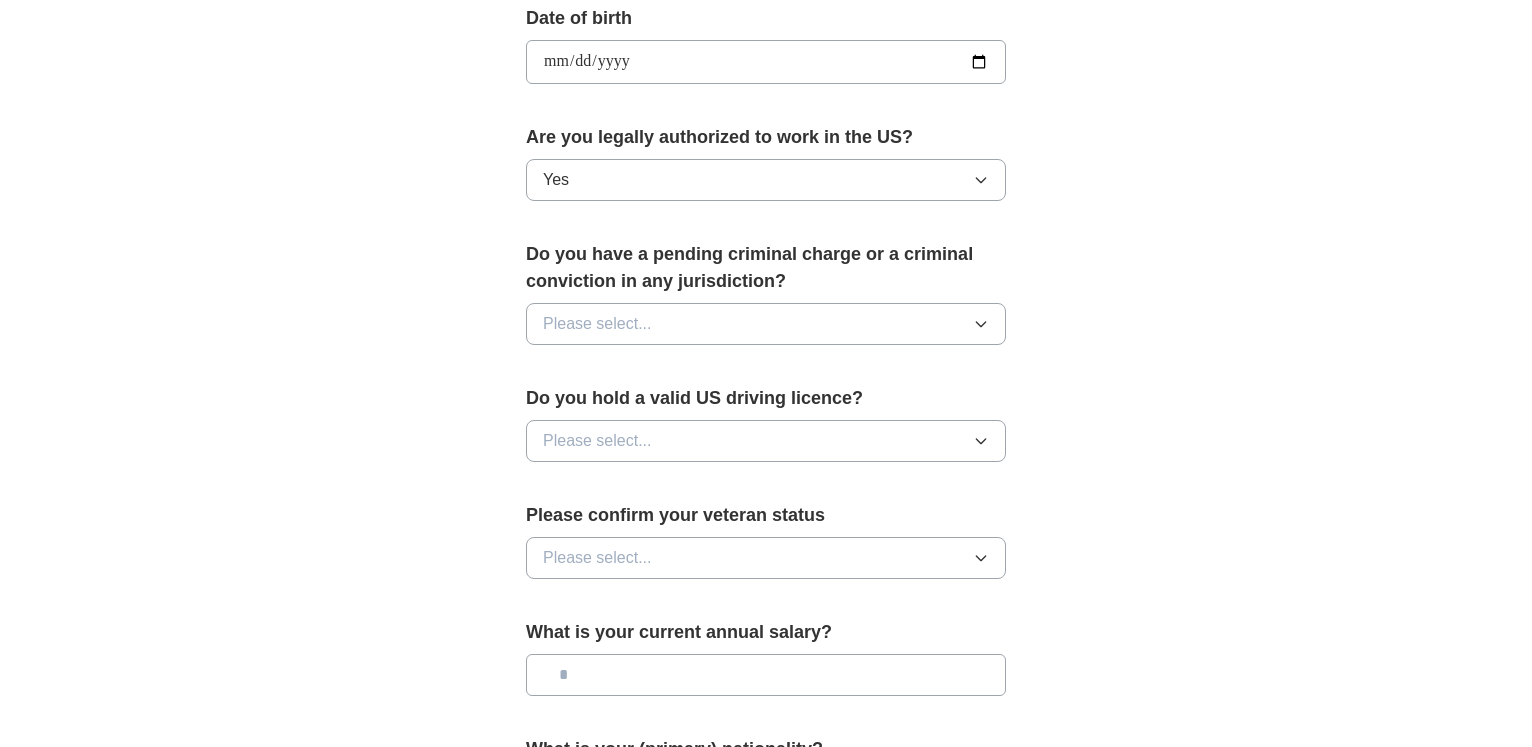 type on "**********" 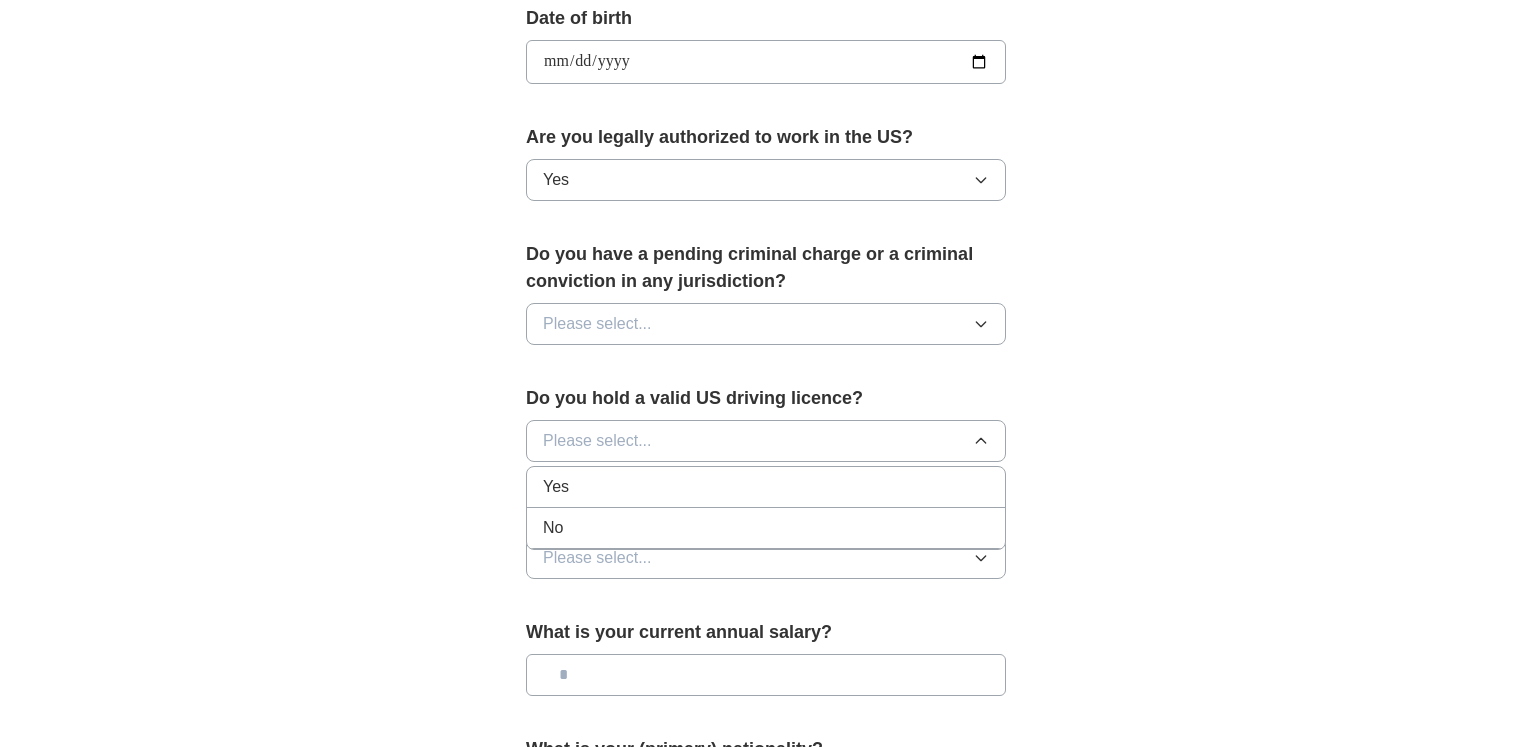 click on "Yes" at bounding box center (766, 487) 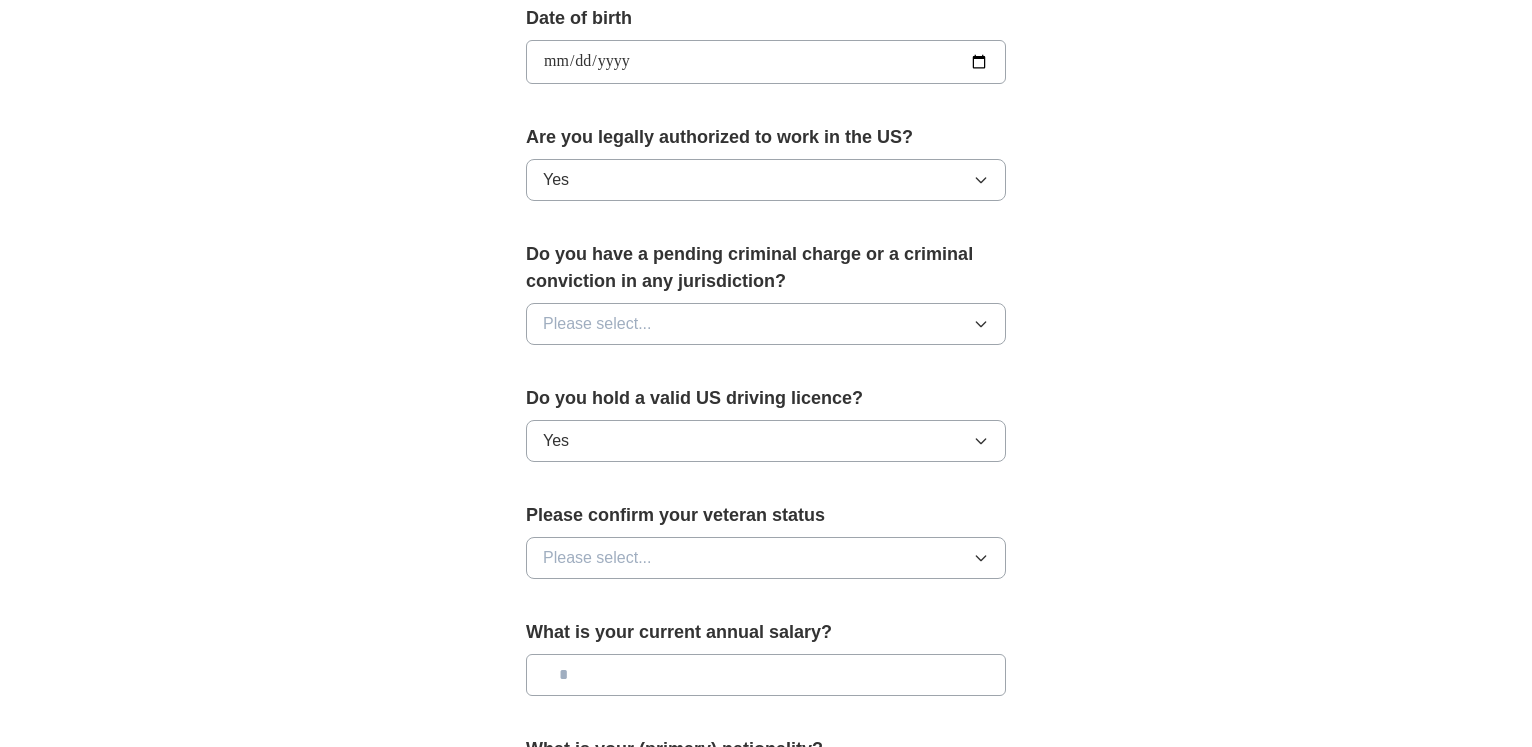 click 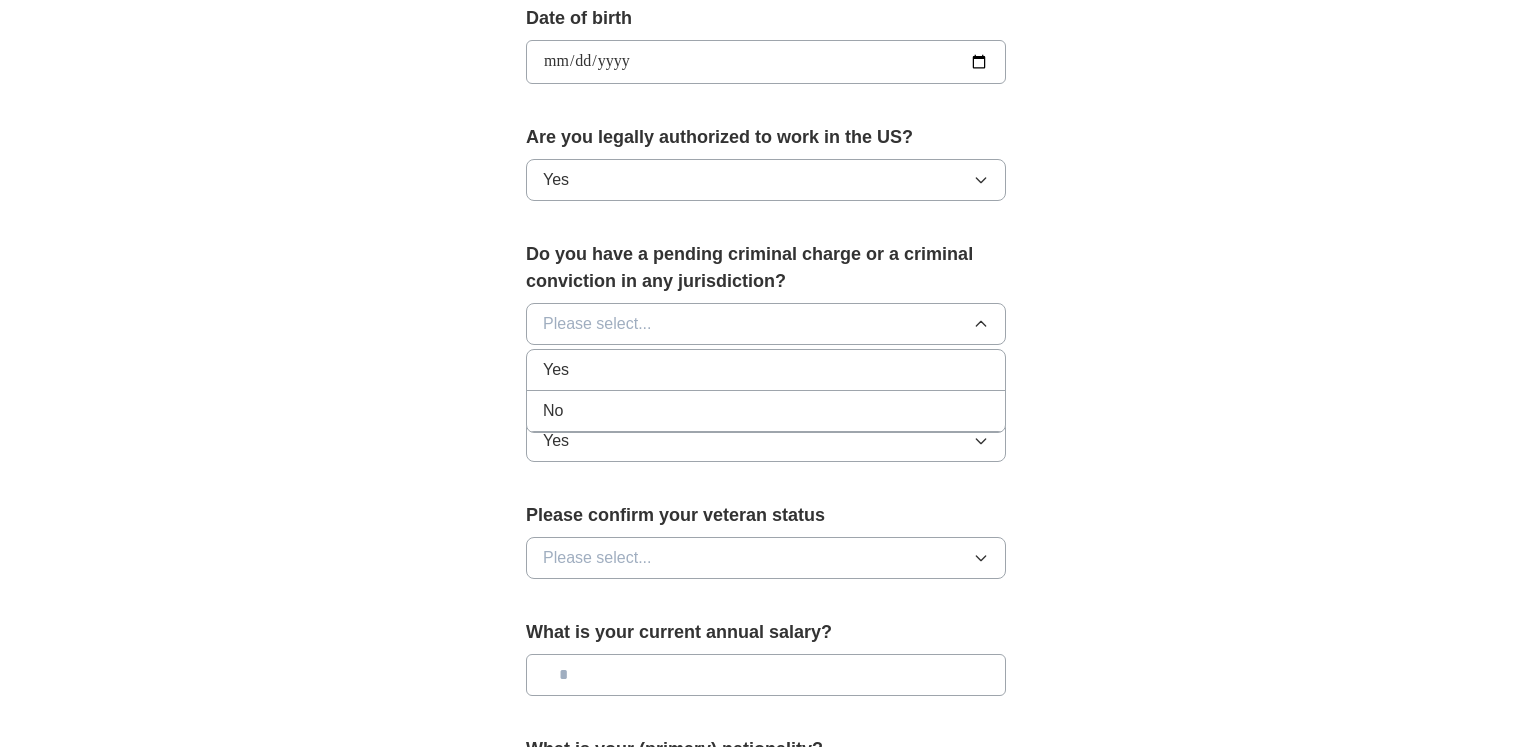 click on "No" at bounding box center (766, 411) 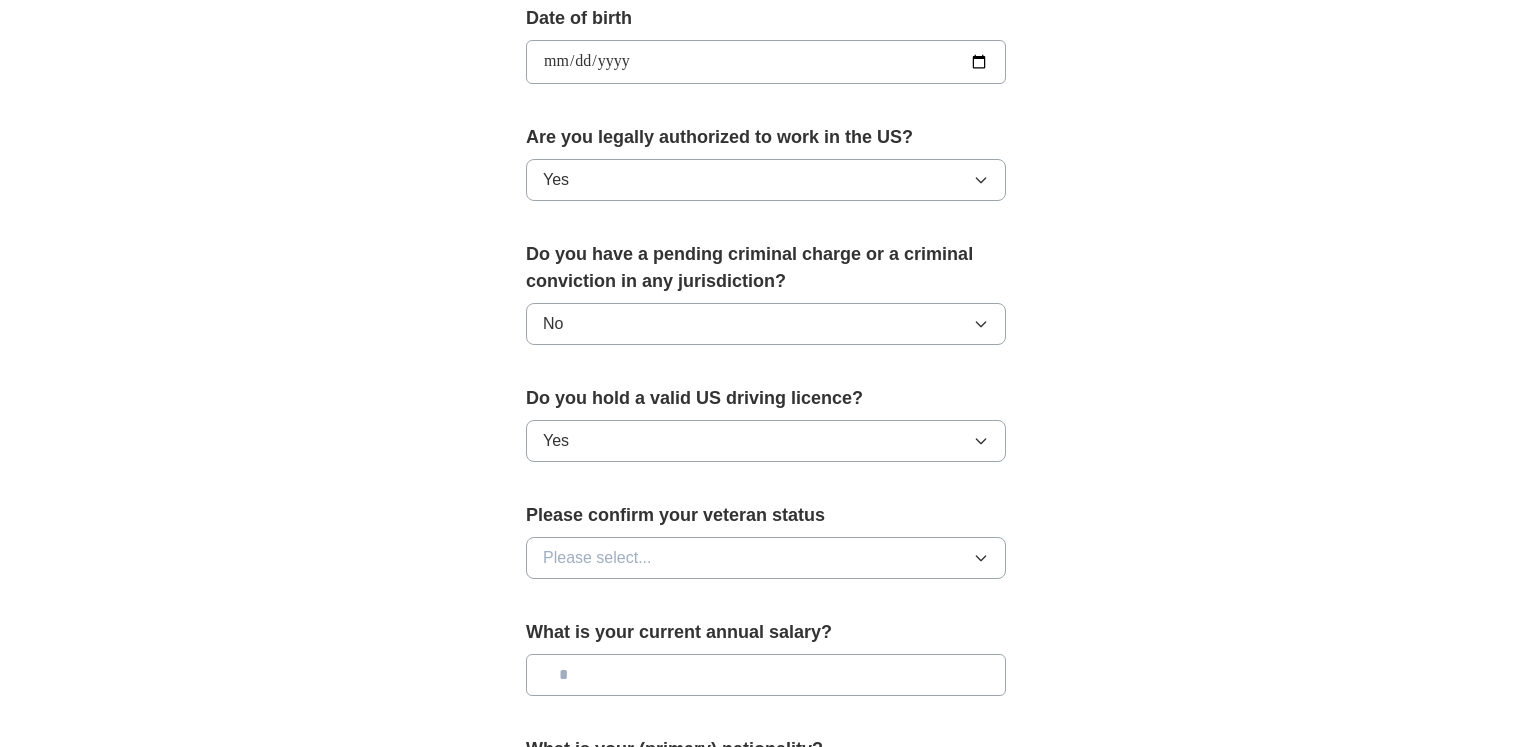 click 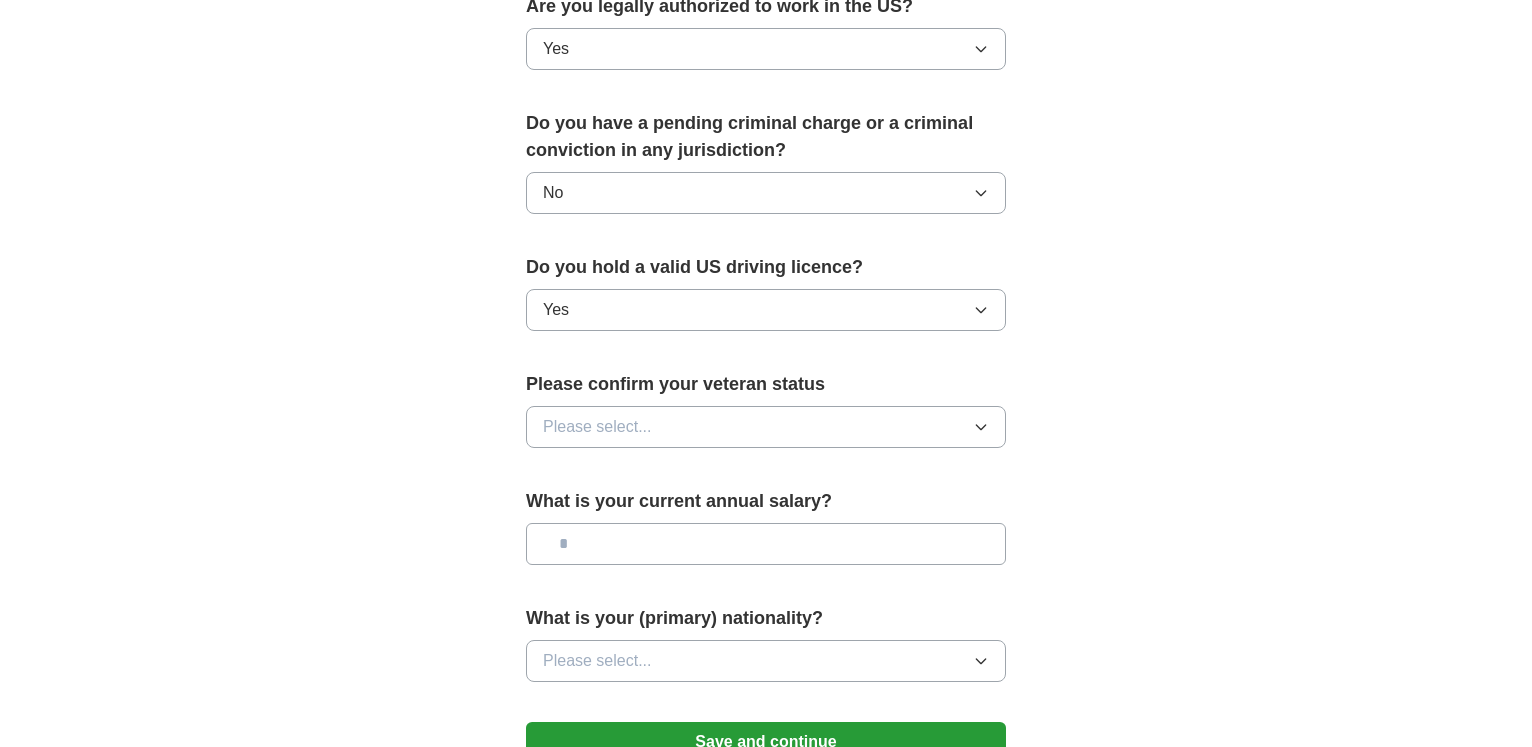 scroll, scrollTop: 1075, scrollLeft: 0, axis: vertical 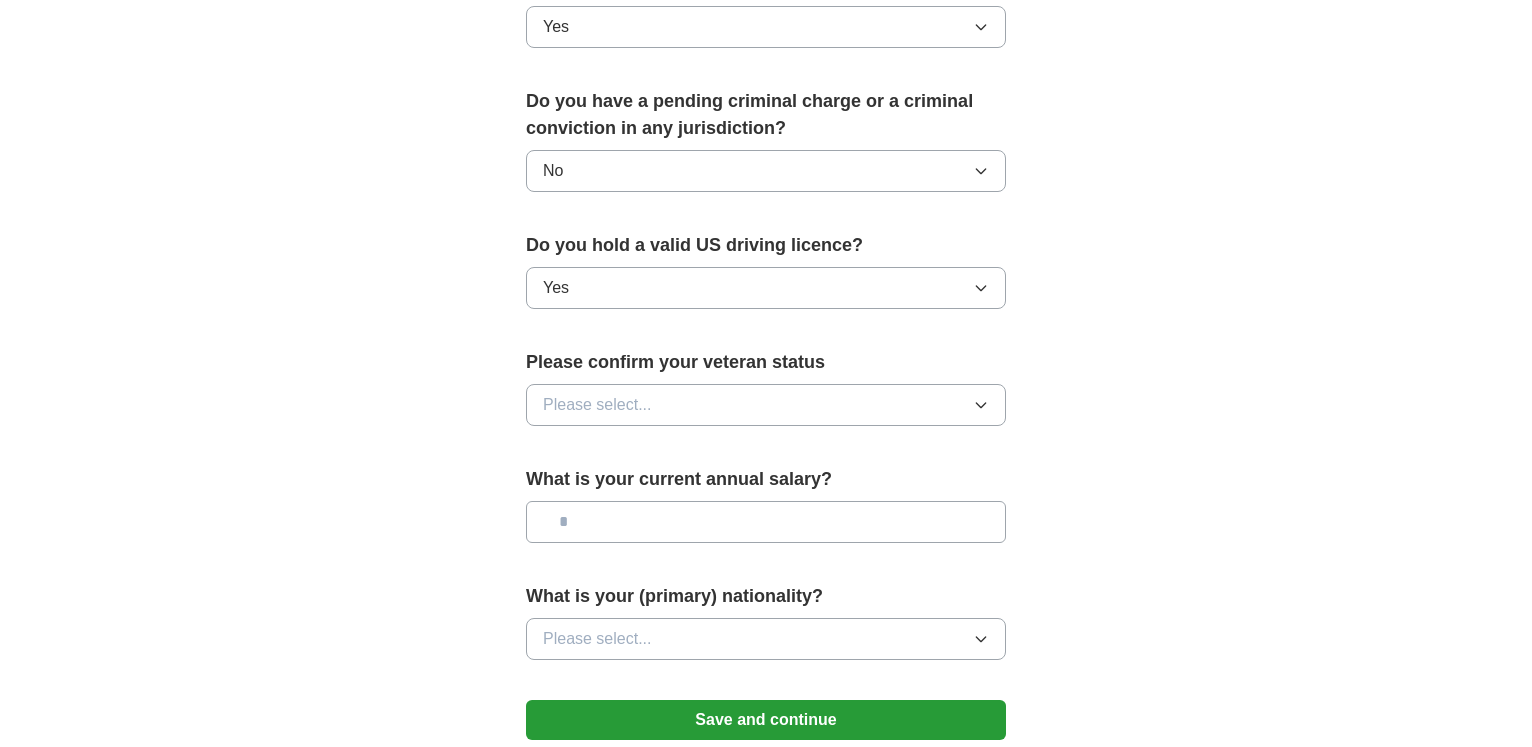 click 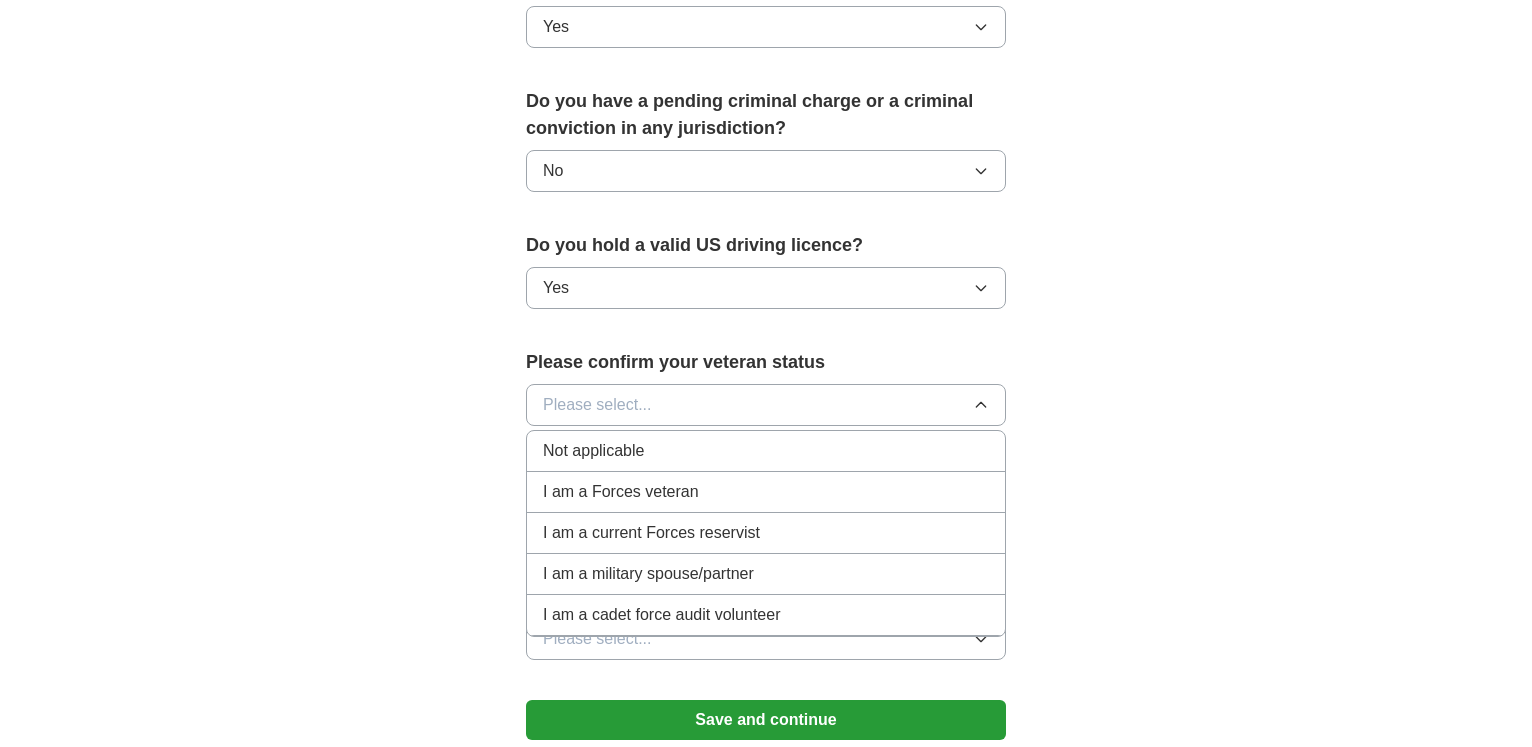 click on "Not applicable" at bounding box center [766, 451] 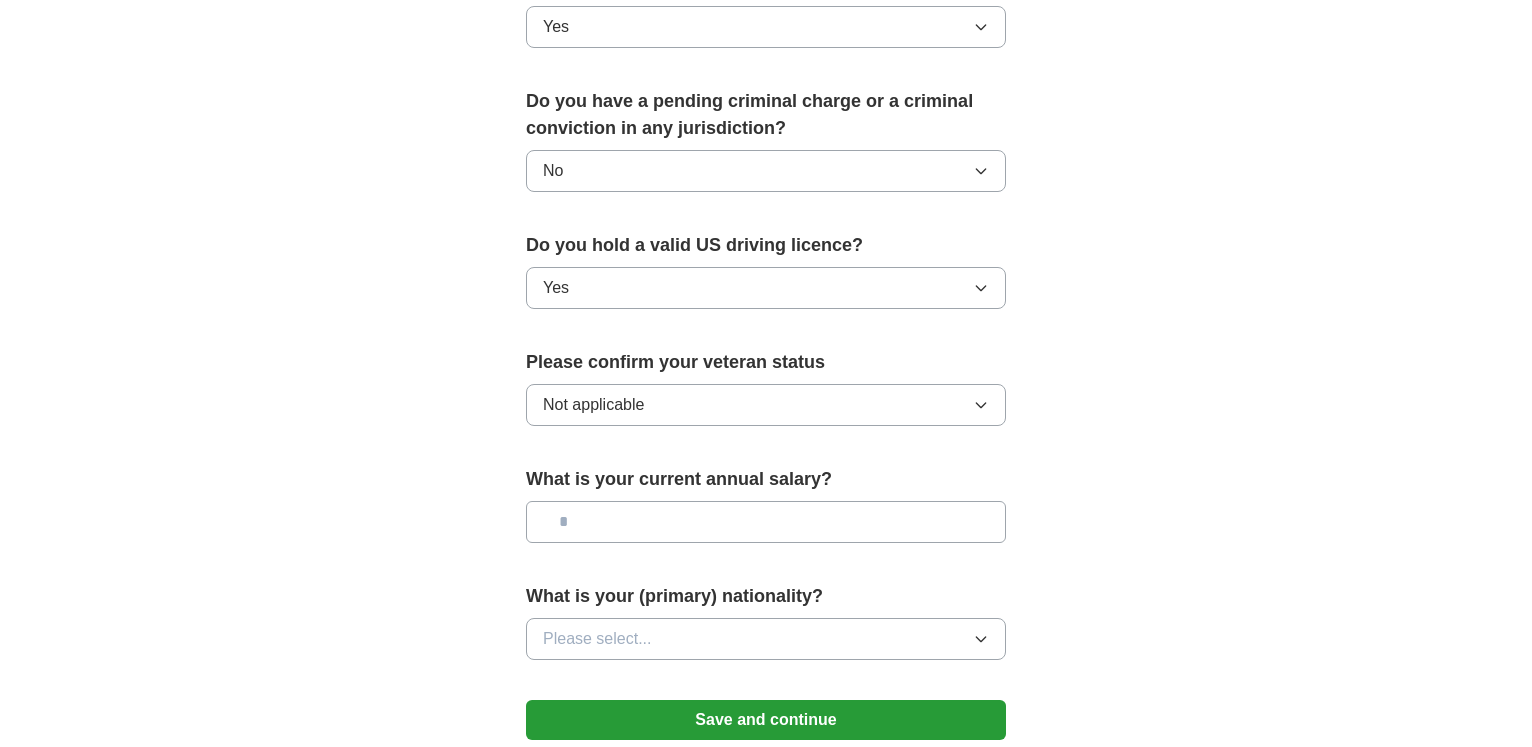 click 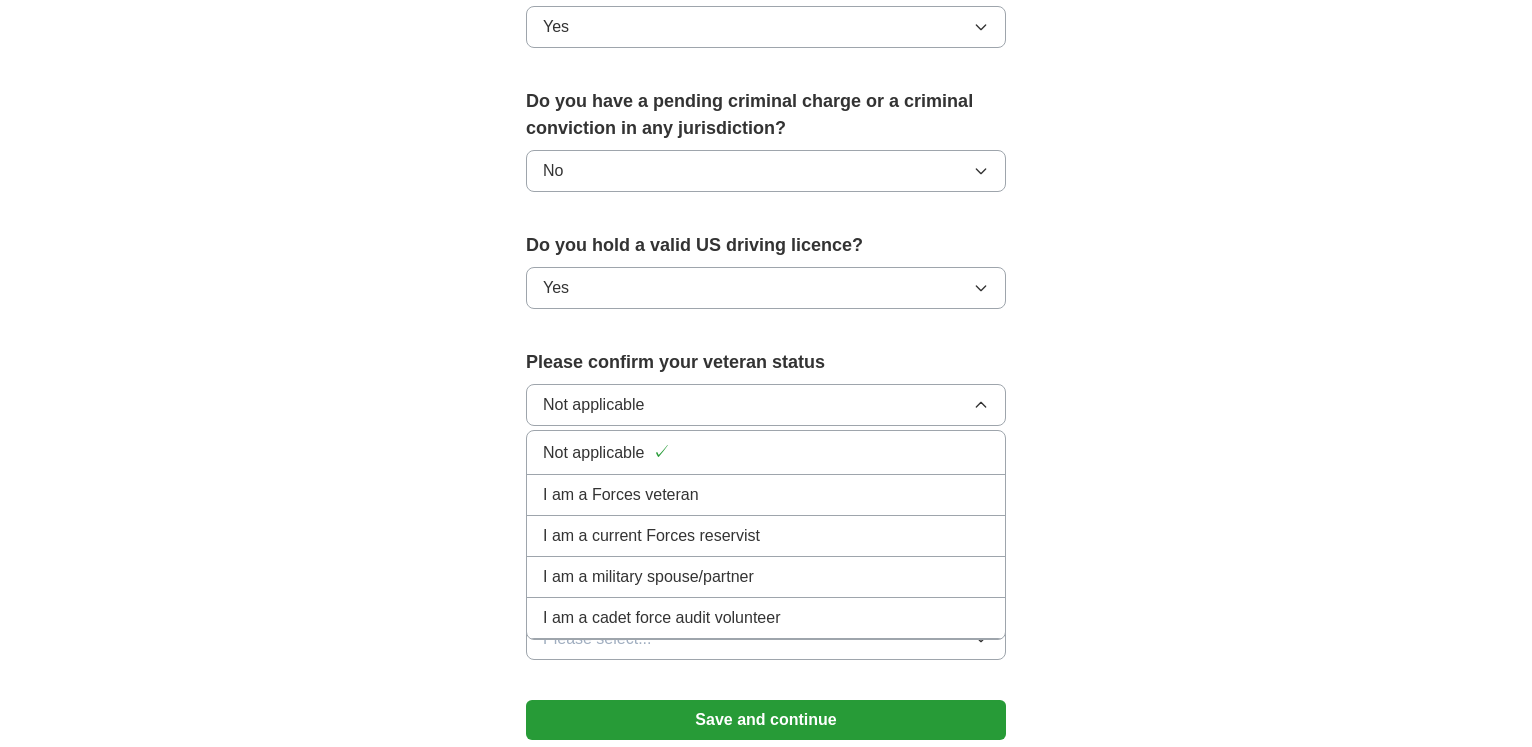 click on "**********" at bounding box center (766, -117) 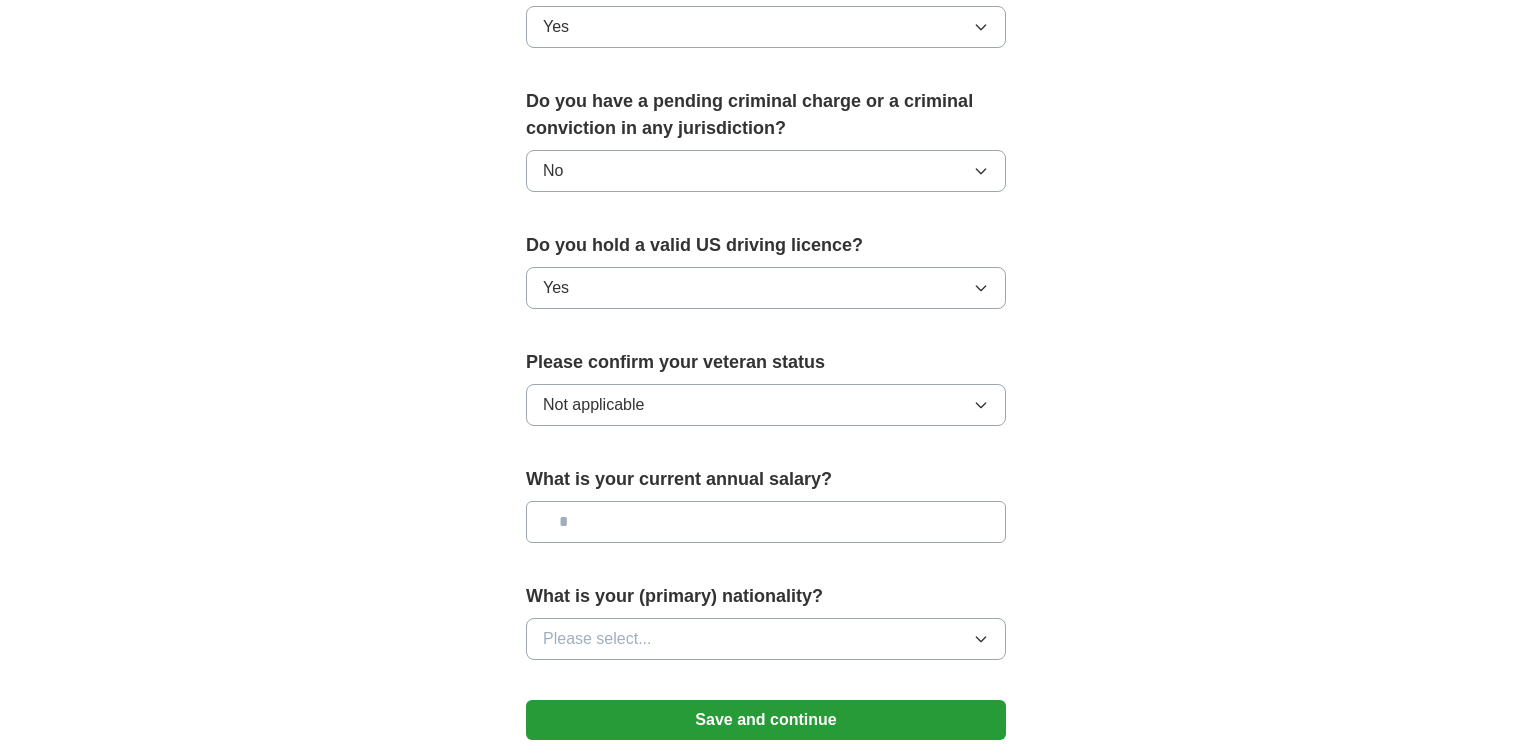 click at bounding box center (766, 522) 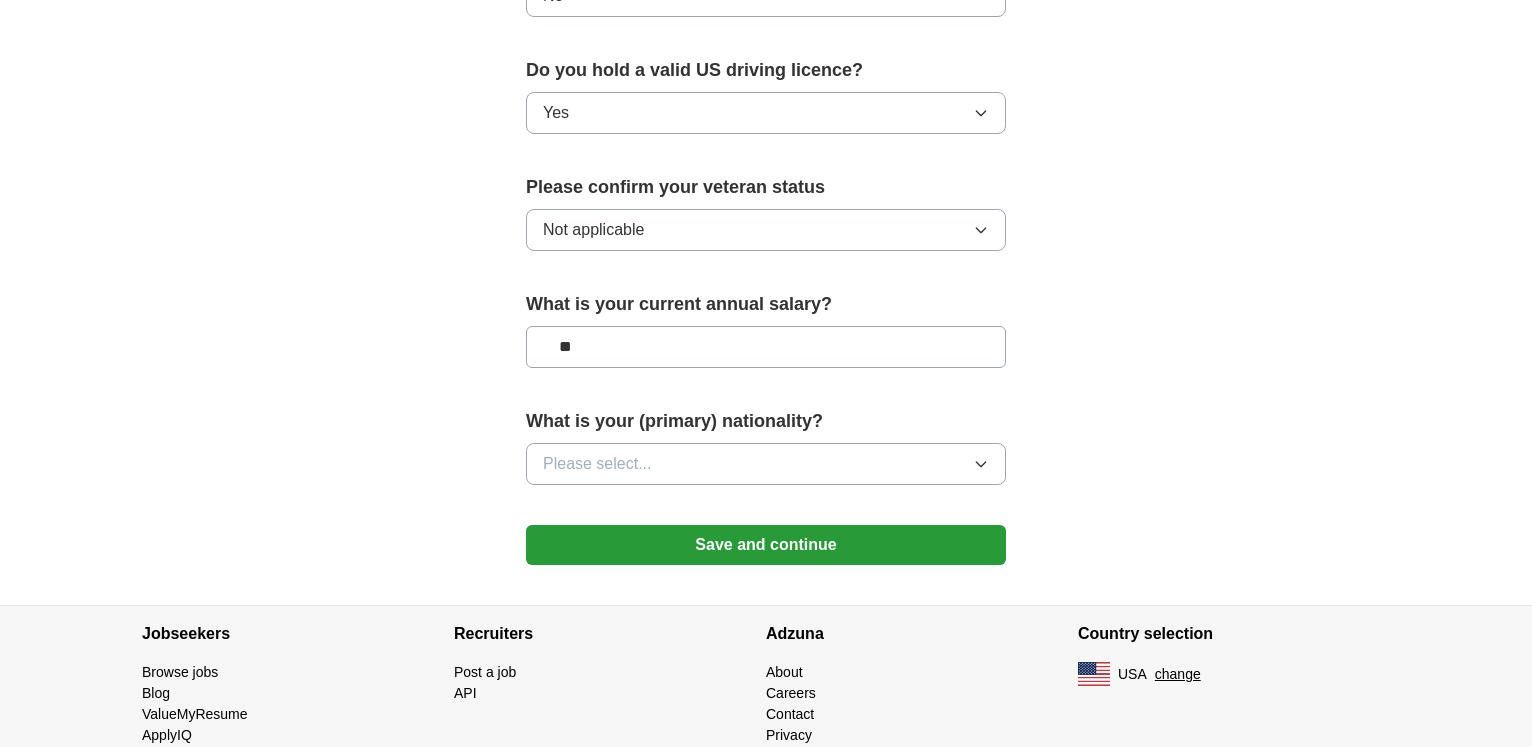 scroll, scrollTop: 1279, scrollLeft: 0, axis: vertical 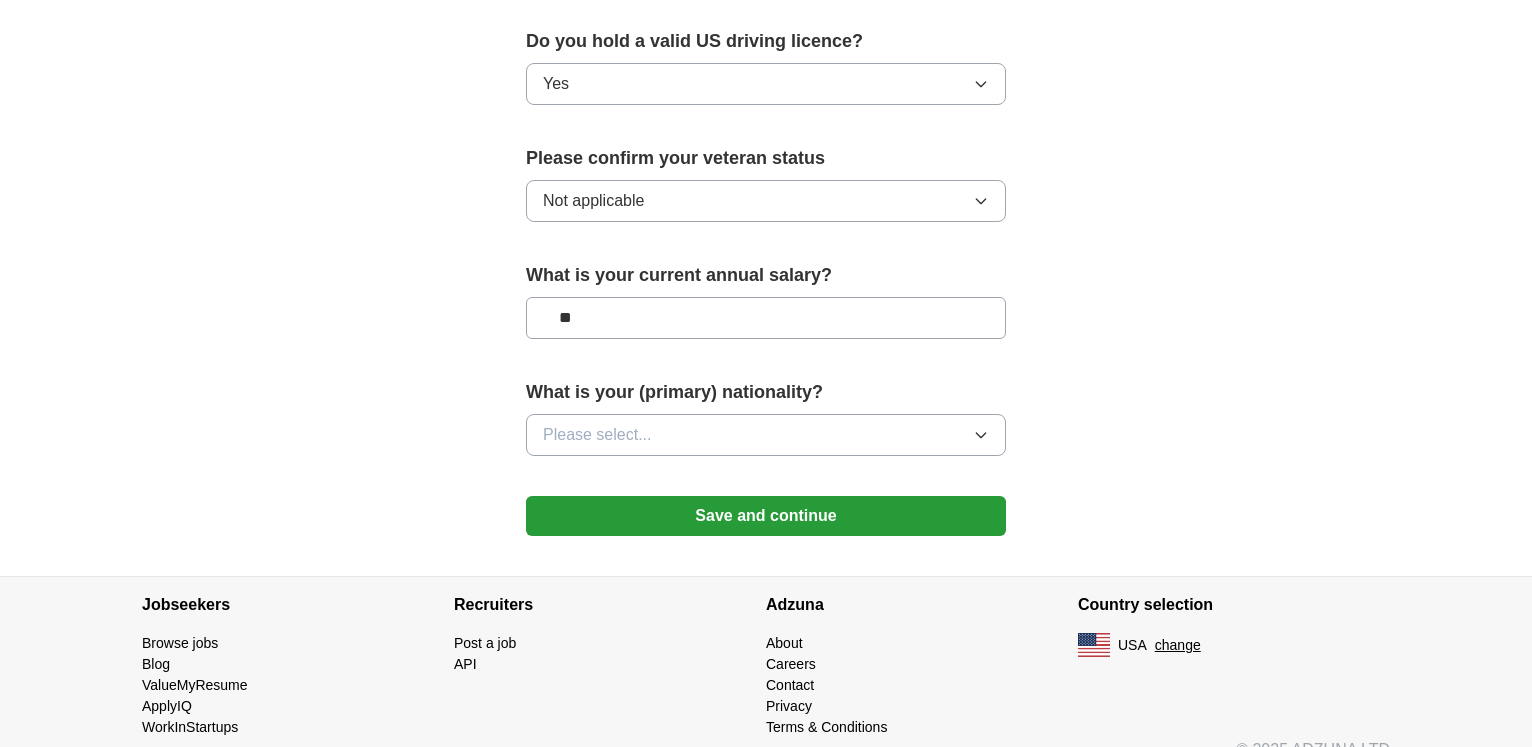 type on "**" 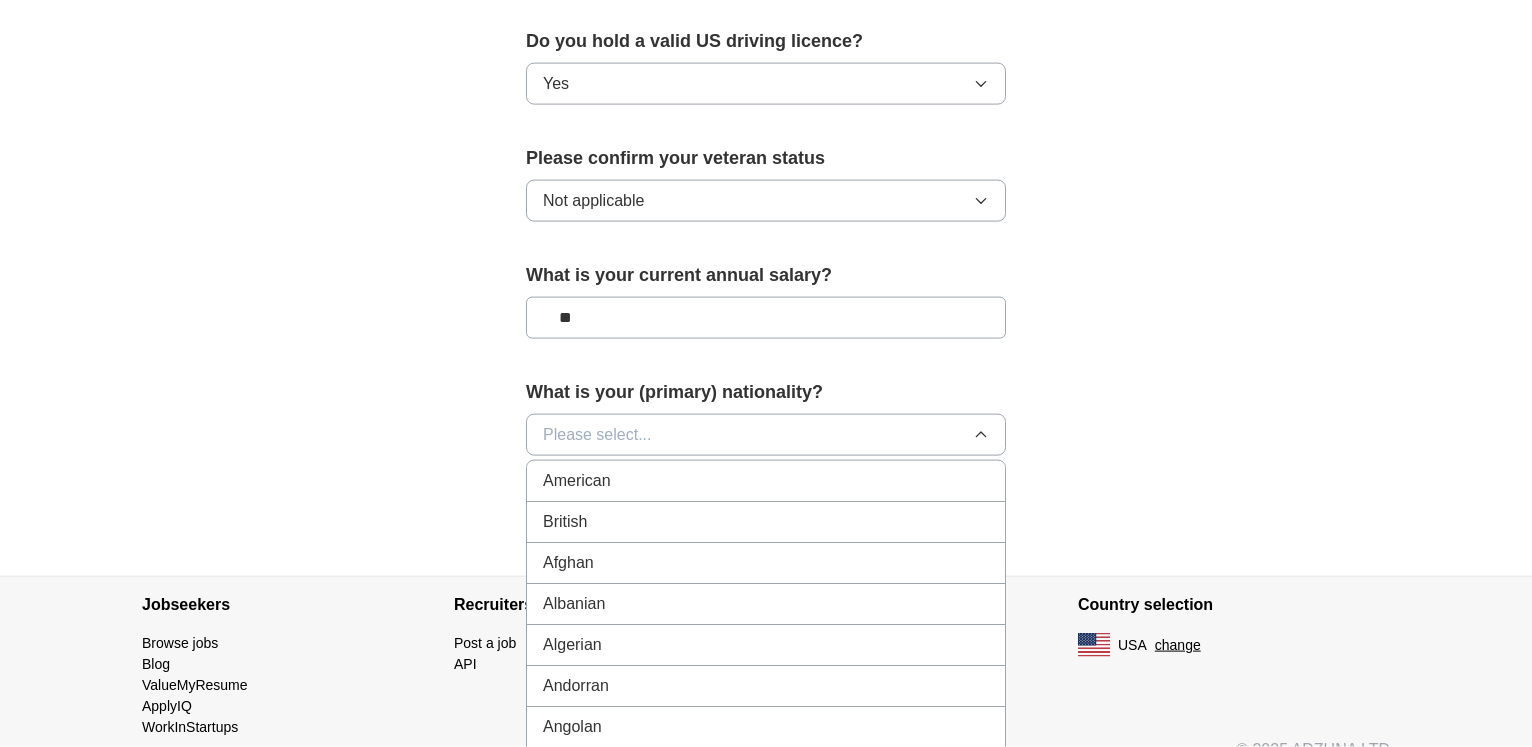 click on "American" at bounding box center [766, 481] 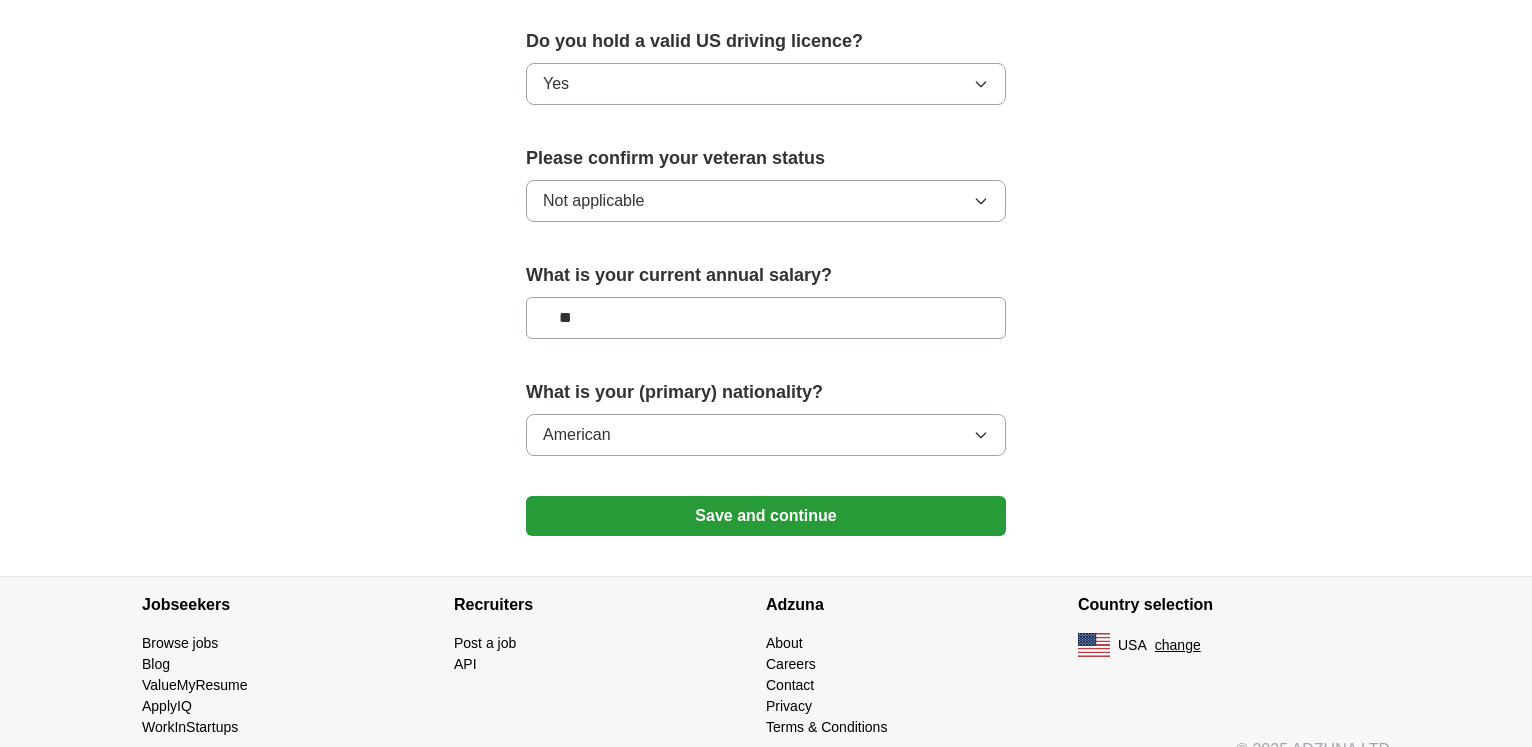 click on "Save and continue" at bounding box center (766, 516) 